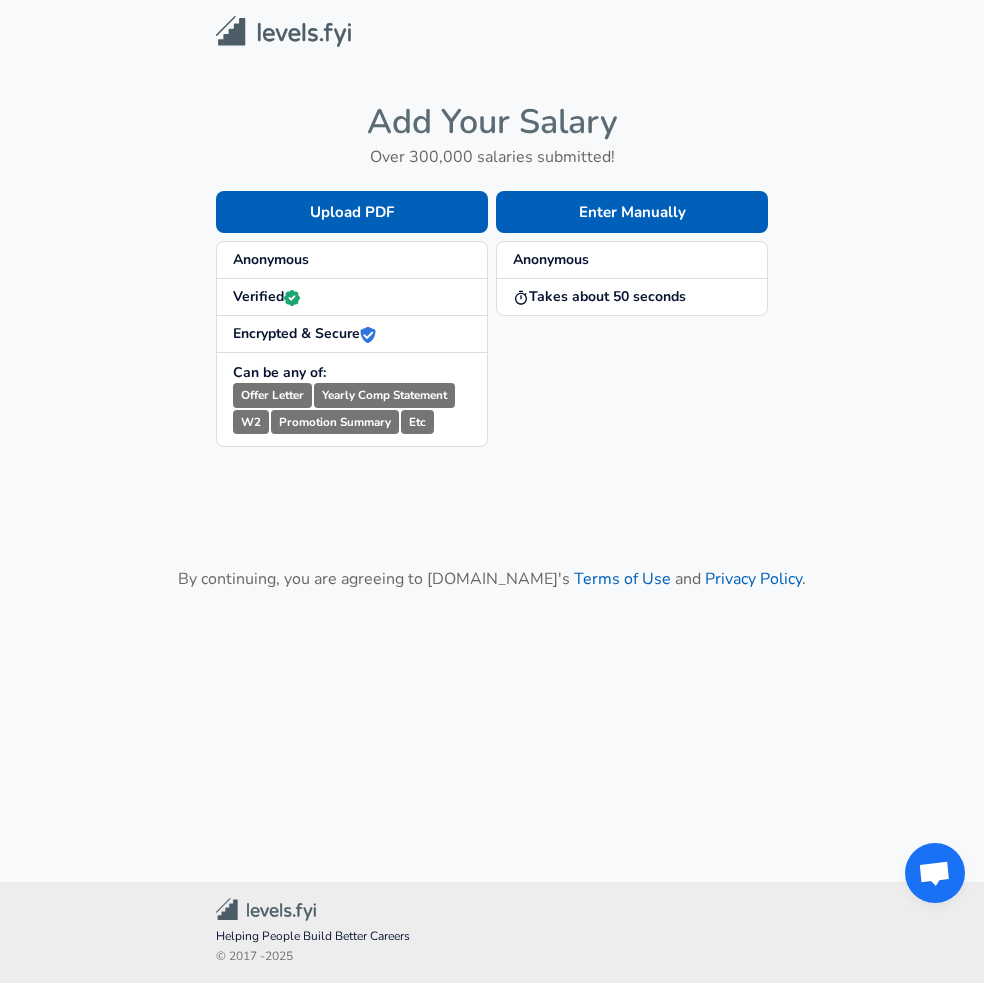 scroll, scrollTop: 0, scrollLeft: 0, axis: both 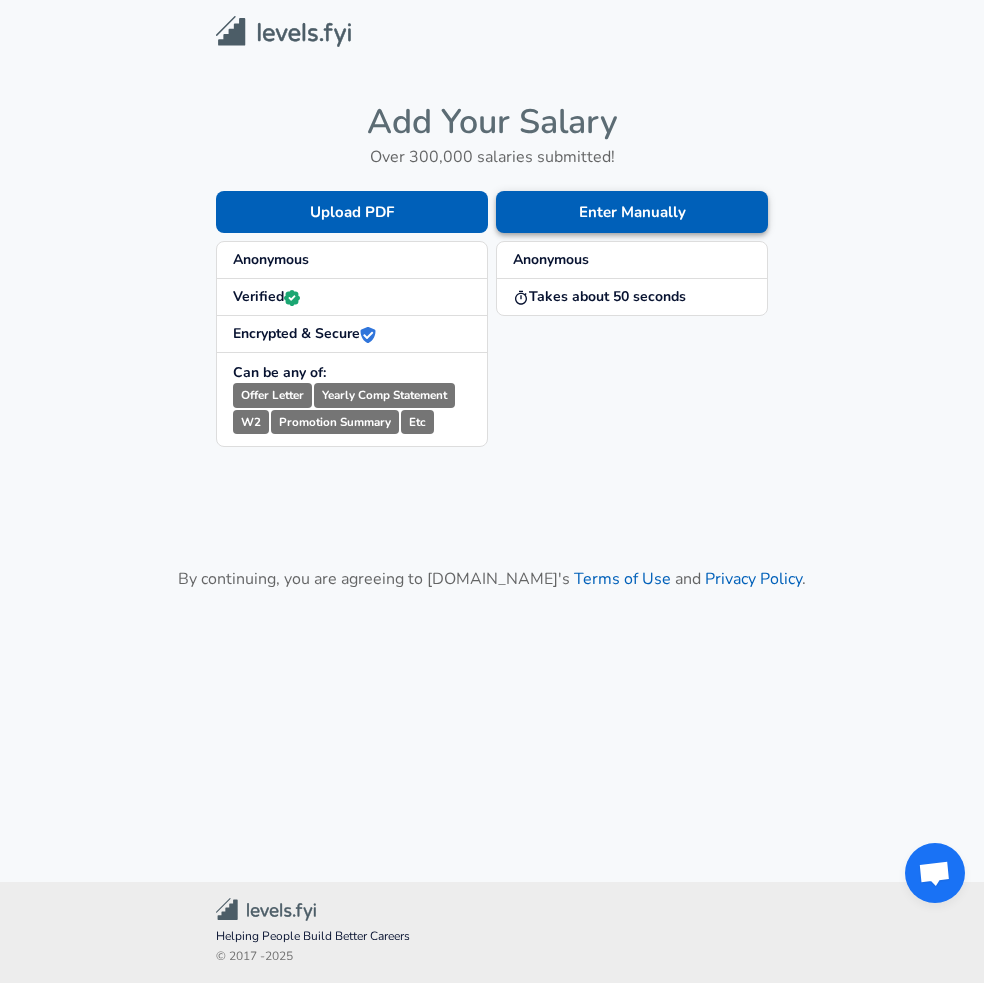 click on "Enter Manually" at bounding box center [632, 212] 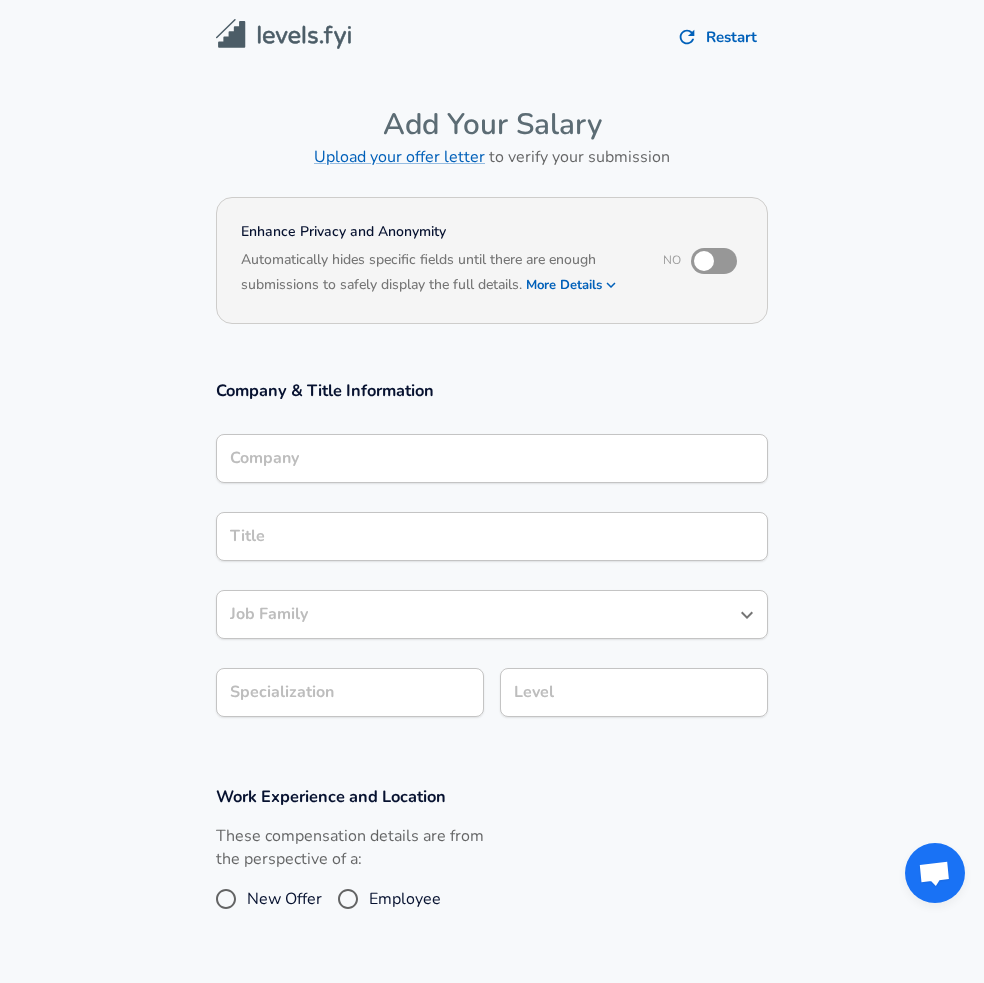 click on "Company" at bounding box center [492, 458] 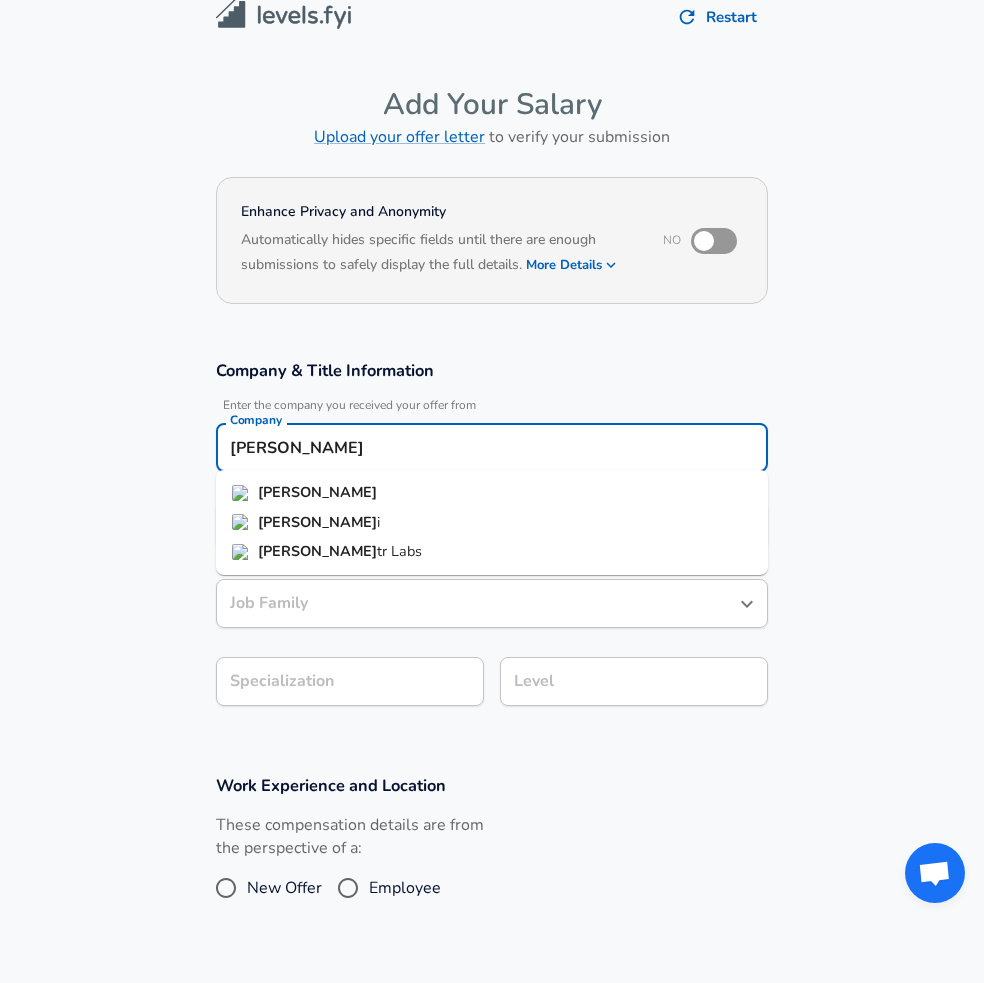 click on "[PERSON_NAME]" at bounding box center (492, 493) 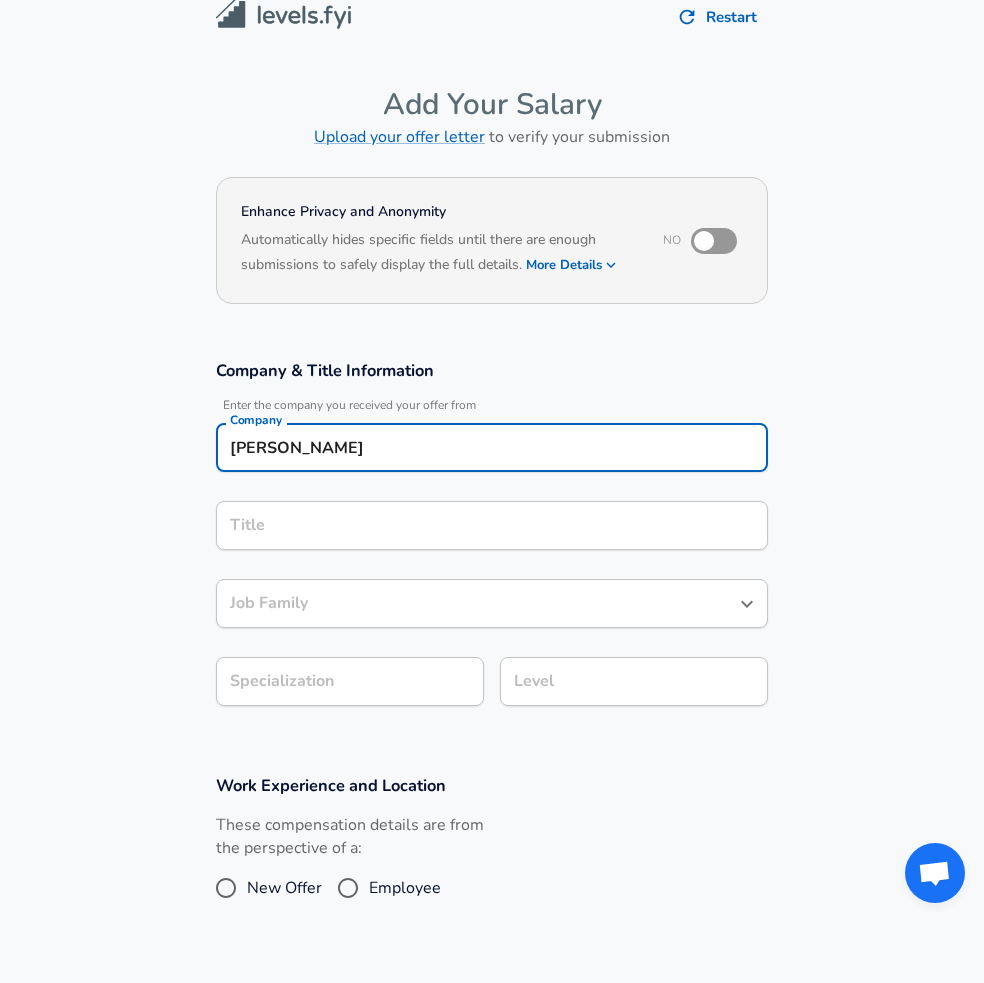 click on "Title" at bounding box center (492, 525) 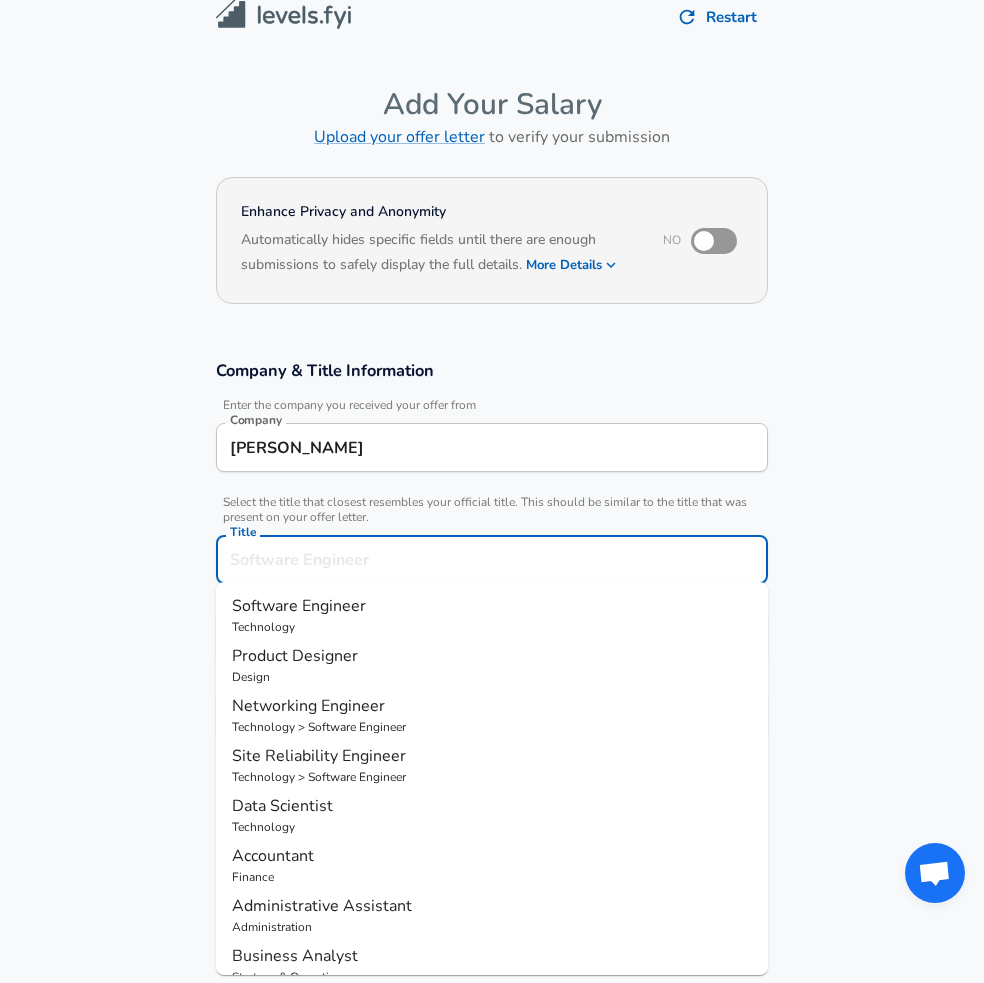 scroll, scrollTop: 60, scrollLeft: 0, axis: vertical 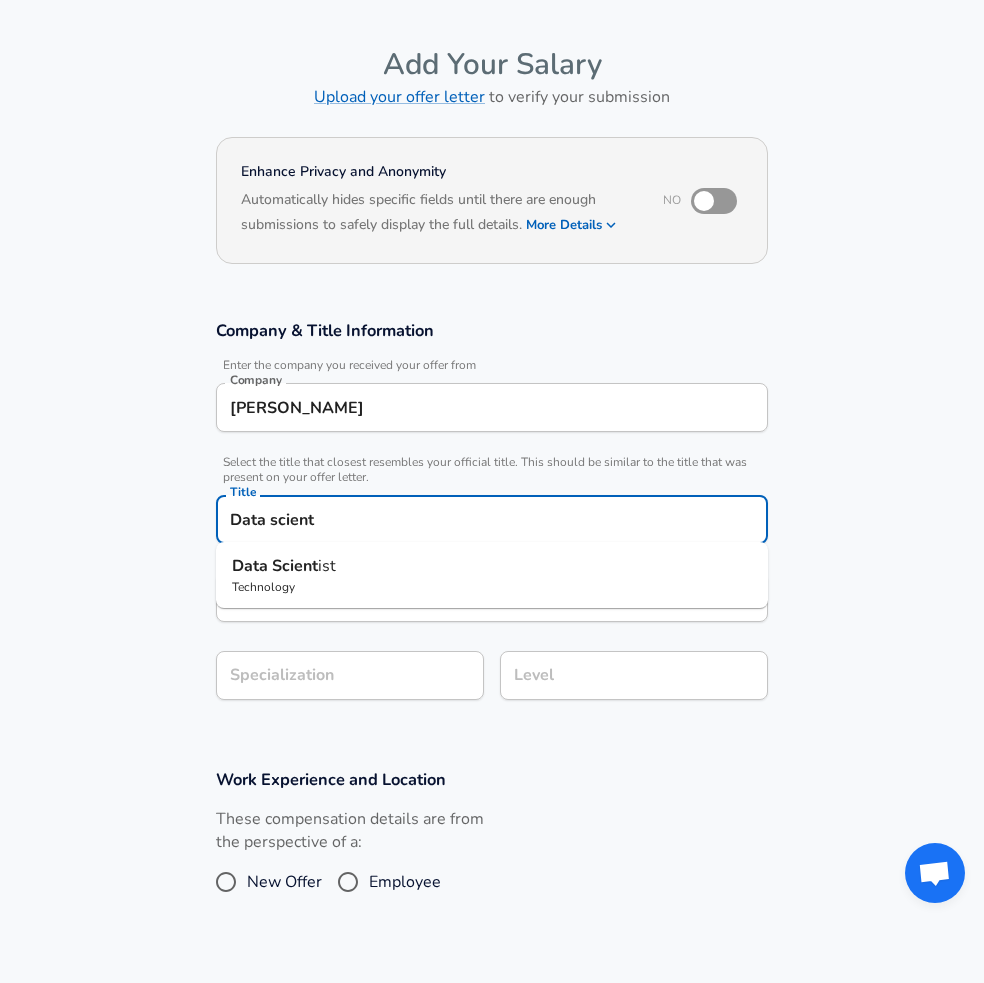 click on "Technology" at bounding box center [492, 587] 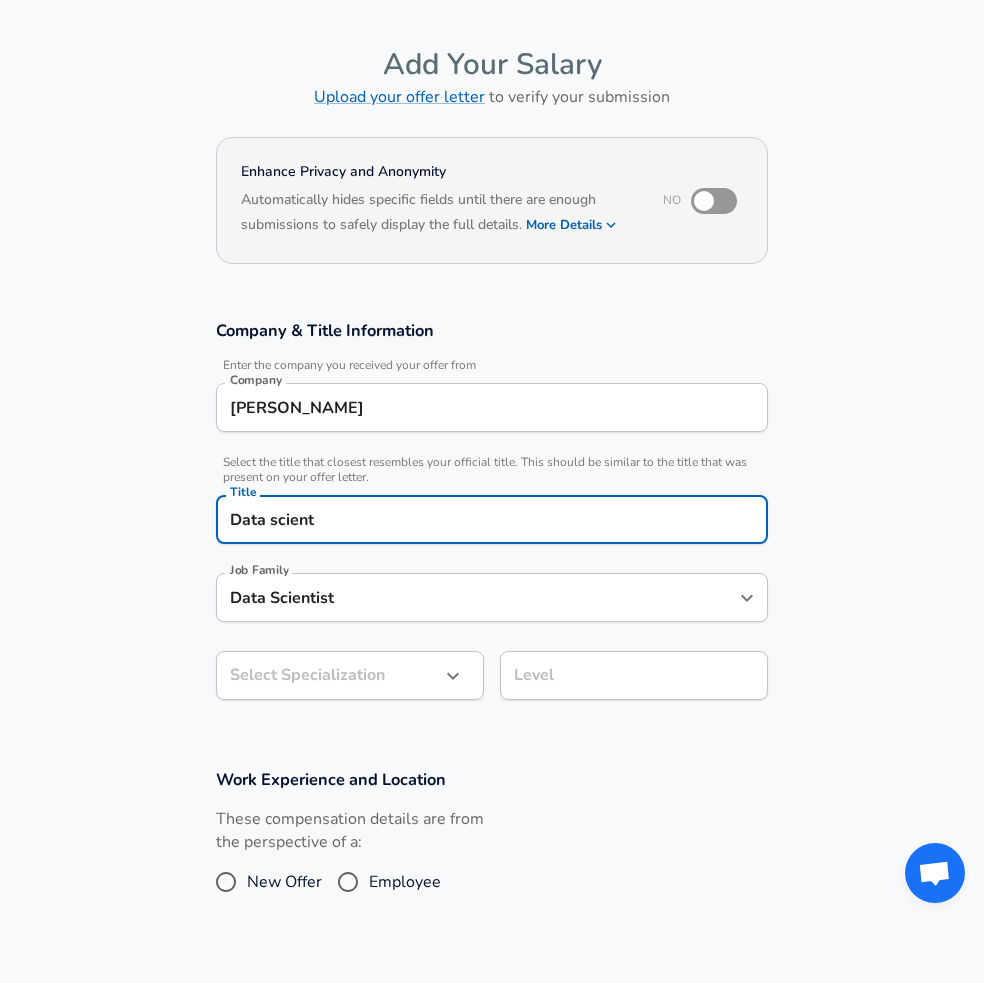 type on "Data Scientist" 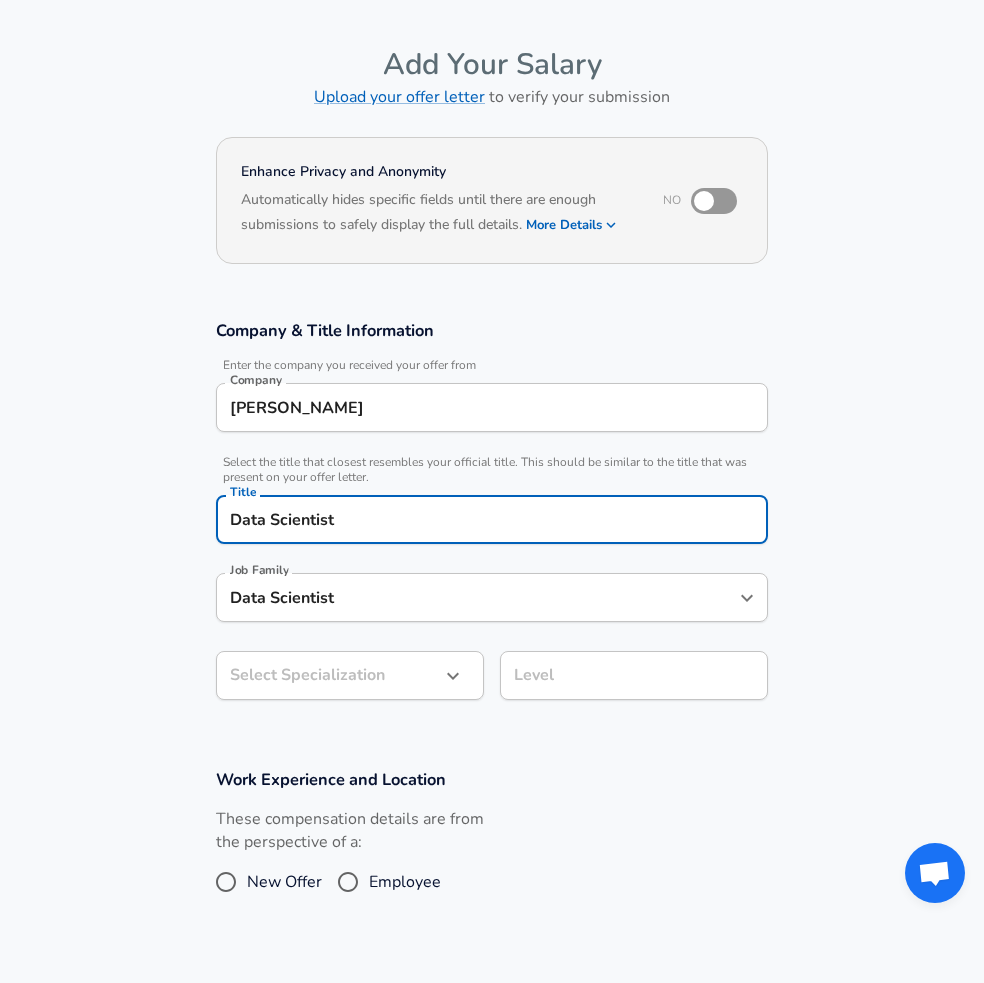 scroll, scrollTop: 195, scrollLeft: 0, axis: vertical 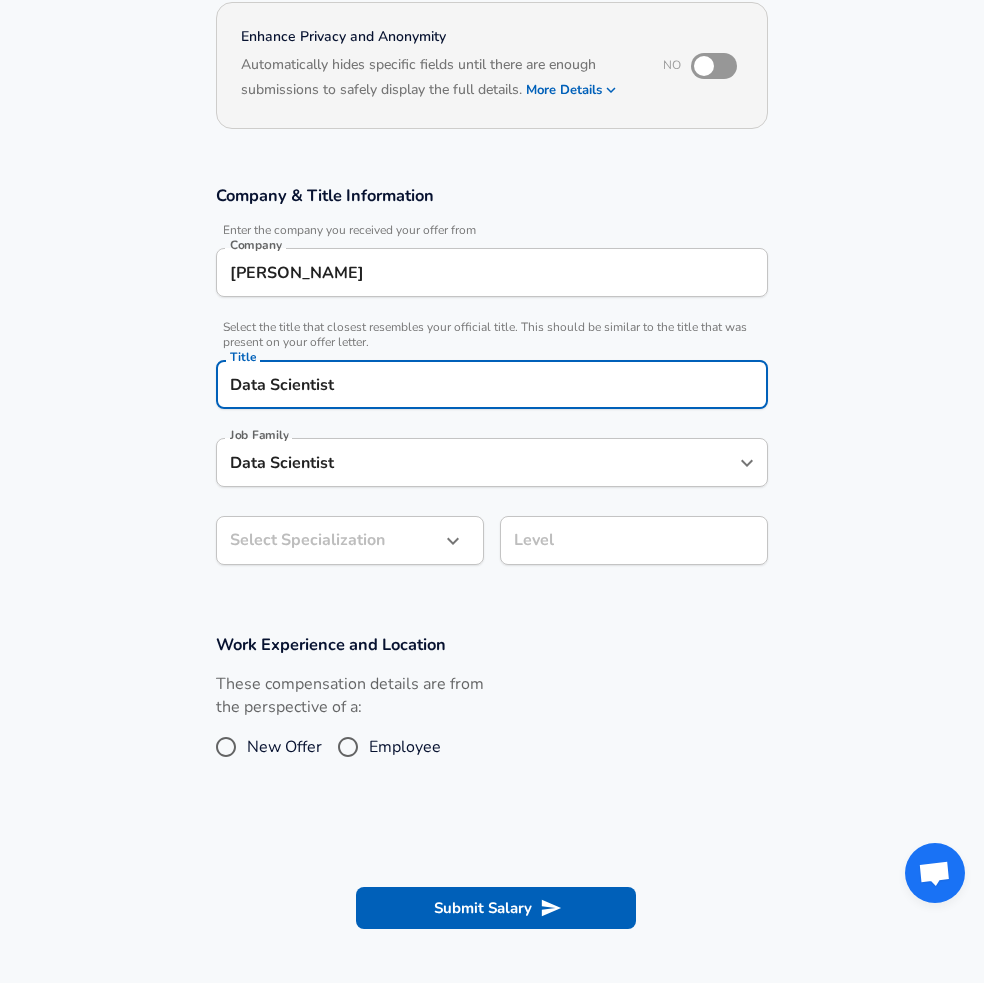 click on "Data Scientist" at bounding box center [492, 384] 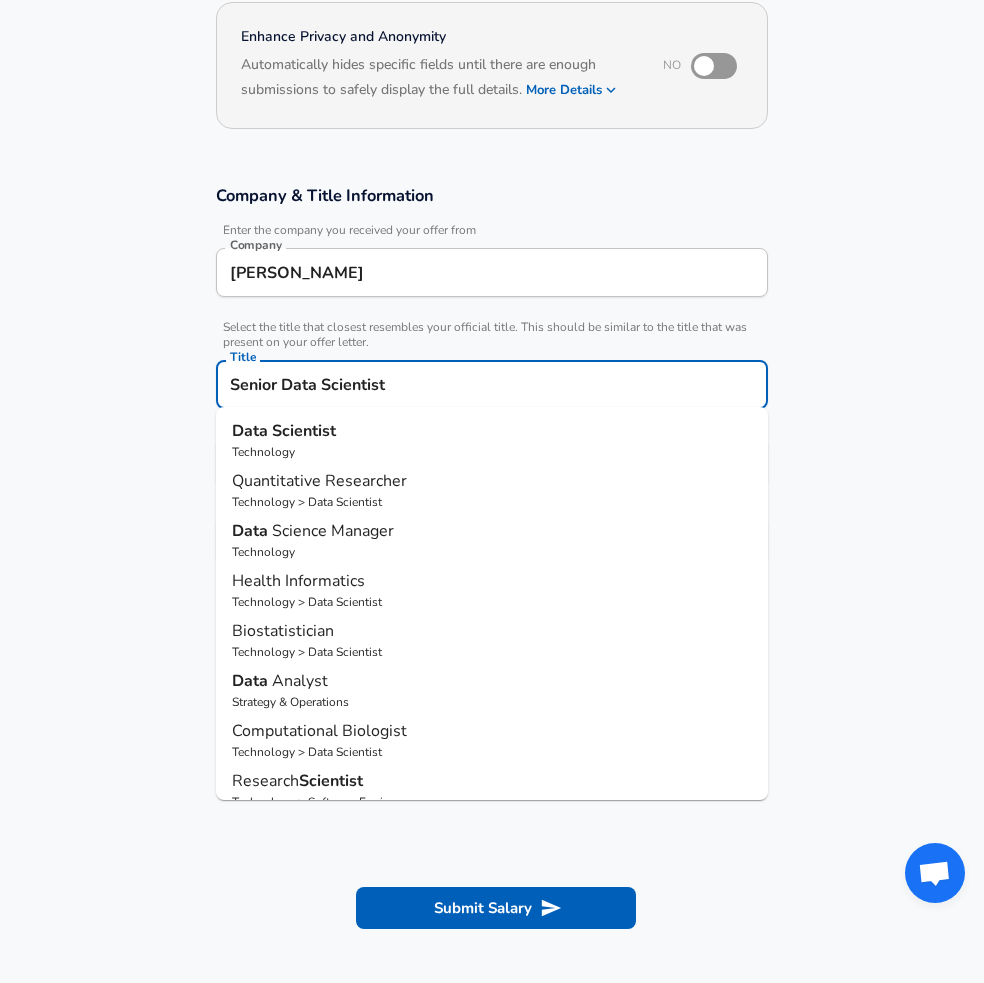 click on "Technology" at bounding box center (492, 452) 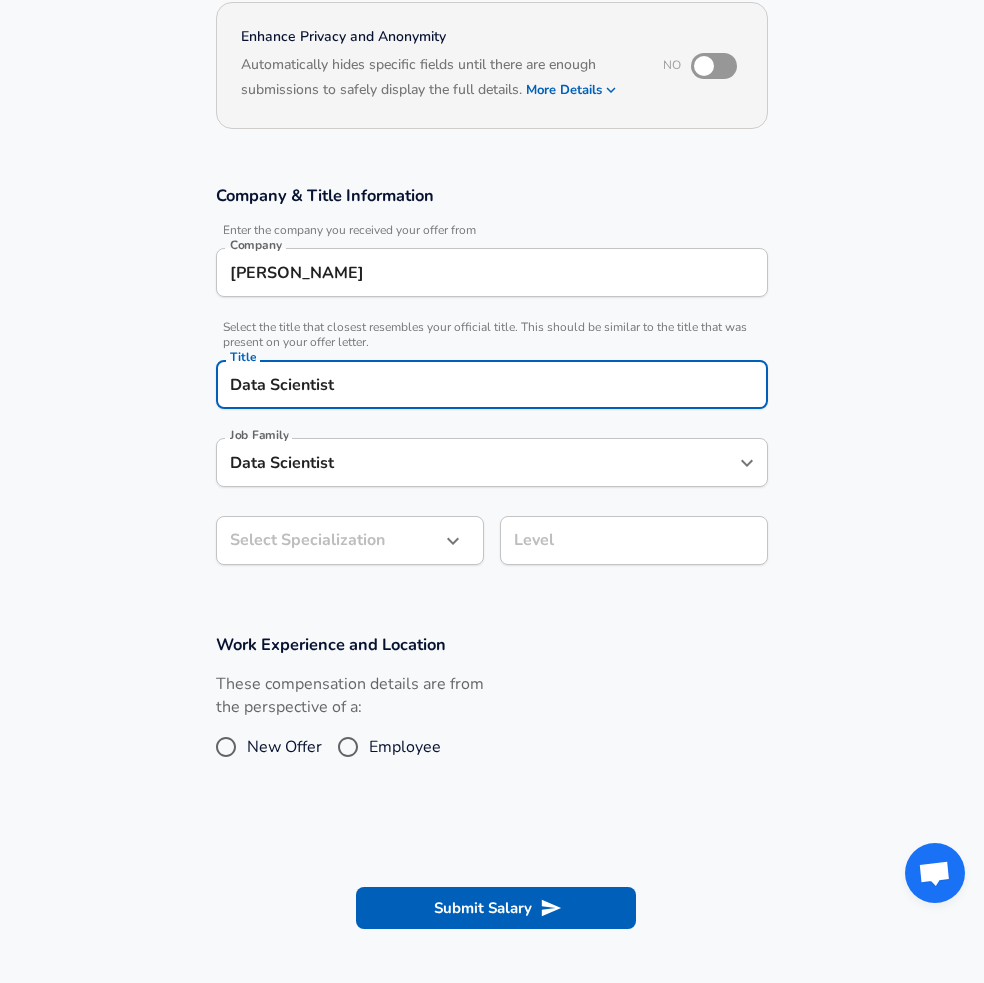 click on "We value your privacy We use cookies to enhance your browsing experience, serve personalized ads or content, and analyze our traffic. By clicking "Accept All", you consent to our use of cookies. Customize    Accept All   Customize Consent Preferences   We use cookies to help you navigate efficiently and perform certain functions. You will find detailed information about all cookies under each consent category below. The cookies that are categorized as "Necessary" are stored on your browser as they are essential for enabling the basic functionalities of the site. ...  Show more Necessary Always Active Necessary cookies are required to enable the basic features of this site, such as providing secure log-in or adjusting your consent preferences. These cookies do not store any personally identifiable data. Cookie _GRECAPTCHA Duration 5 months 27 days Description Google Recaptcha service sets this cookie to identify bots to protect the website against malicious spam attacks. Cookie __stripe_mid Duration 1 year MR" at bounding box center (492, 296) 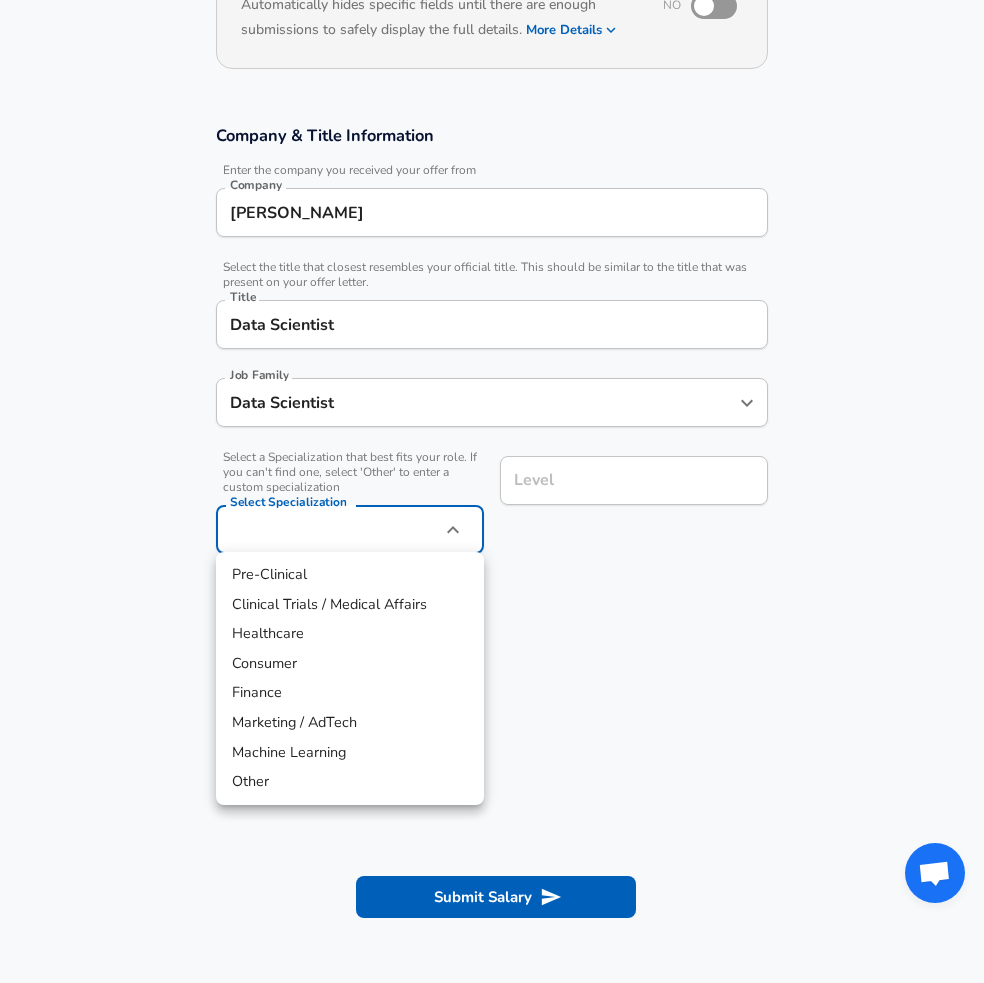 click on "Marketing / AdTech" at bounding box center (350, 723) 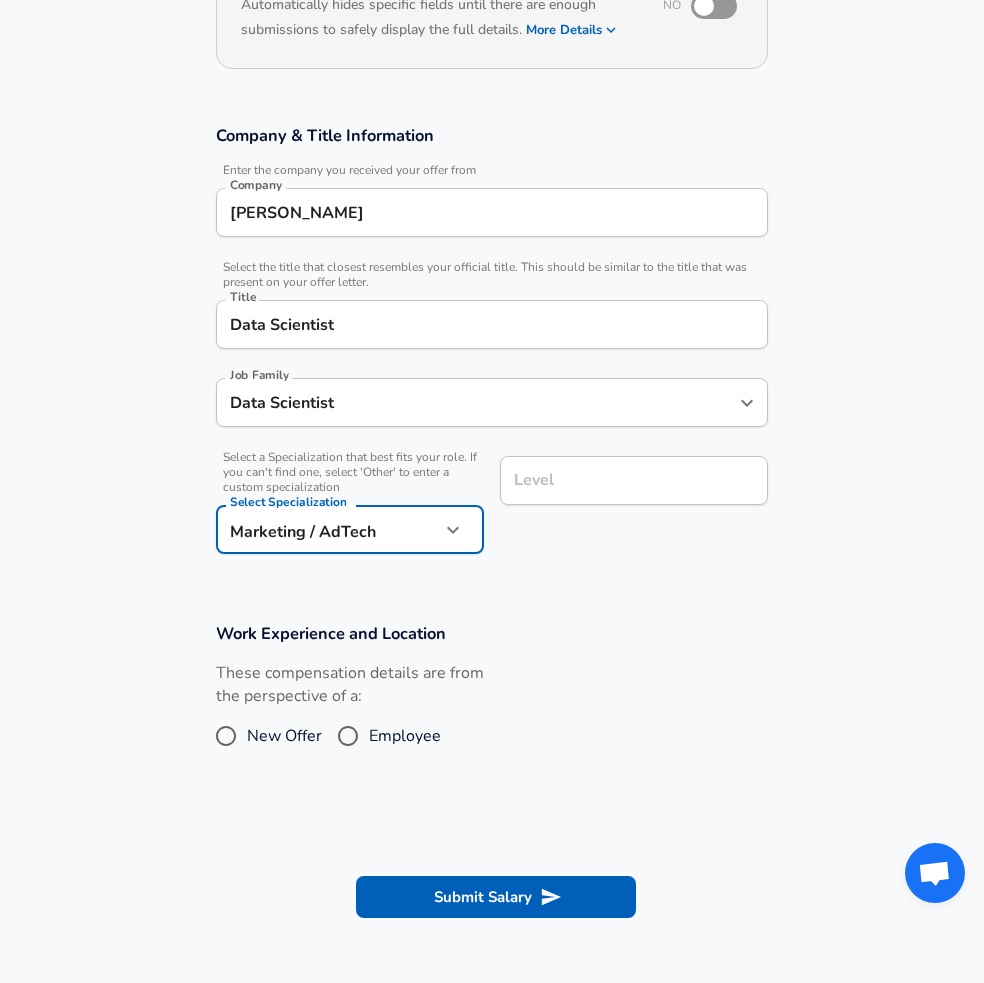 type on "Marketing / AdTech" 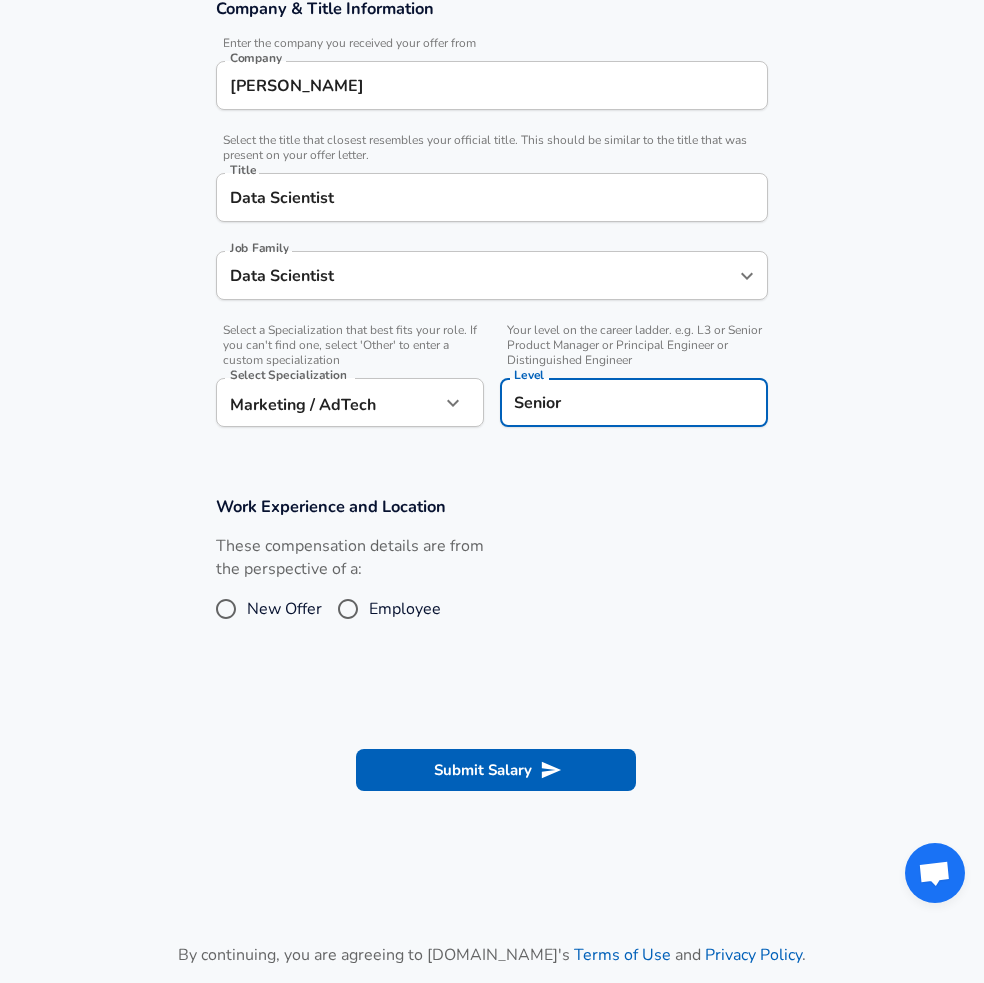 scroll, scrollTop: 427, scrollLeft: 0, axis: vertical 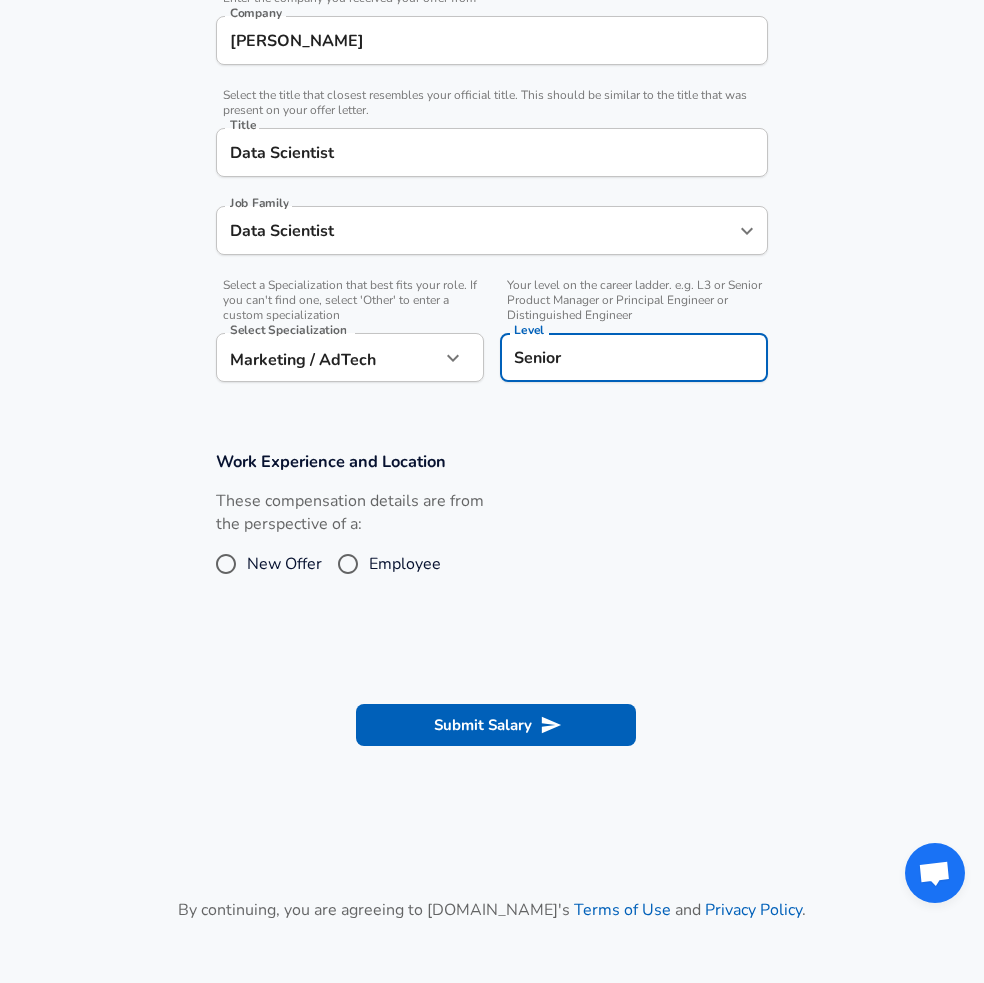 type on "Senior" 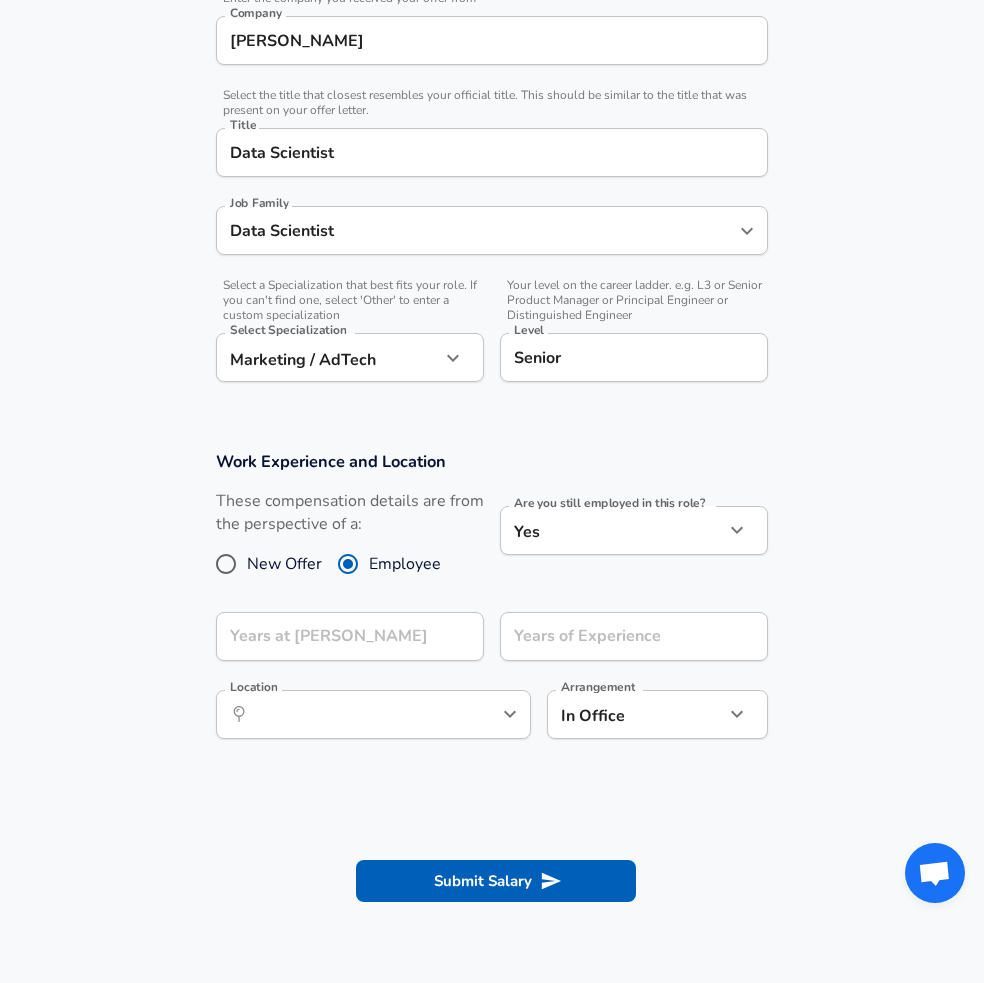 click on "We value your privacy We use cookies to enhance your browsing experience, serve personalized ads or content, and analyze our traffic. By clicking "Accept All", you consent to our use of cookies. Customize    Accept All   Customize Consent Preferences   We use cookies to help you navigate efficiently and perform certain functions. You will find detailed information about all cookies under each consent category below. The cookies that are categorized as "Necessary" are stored on your browser as they are essential for enabling the basic functionalities of the site. ...  Show more Necessary Always Active Necessary cookies are required to enable the basic features of this site, such as providing secure log-in or adjusting your consent preferences. These cookies do not store any personally identifiable data. Cookie _GRECAPTCHA Duration 5 months 27 days Description Google Recaptcha service sets this cookie to identify bots to protect the website against malicious spam attacks. Cookie __stripe_mid Duration 1 year MR" at bounding box center [492, 64] 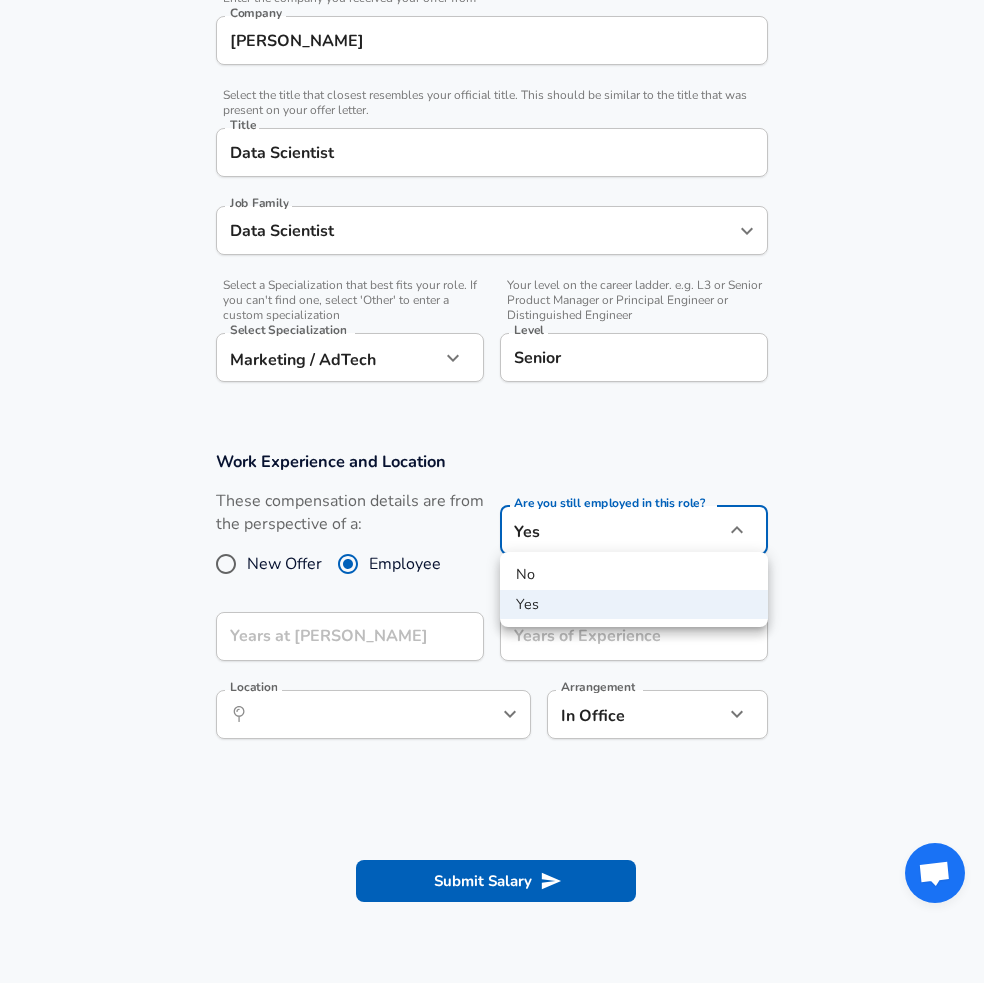 click at bounding box center [492, 491] 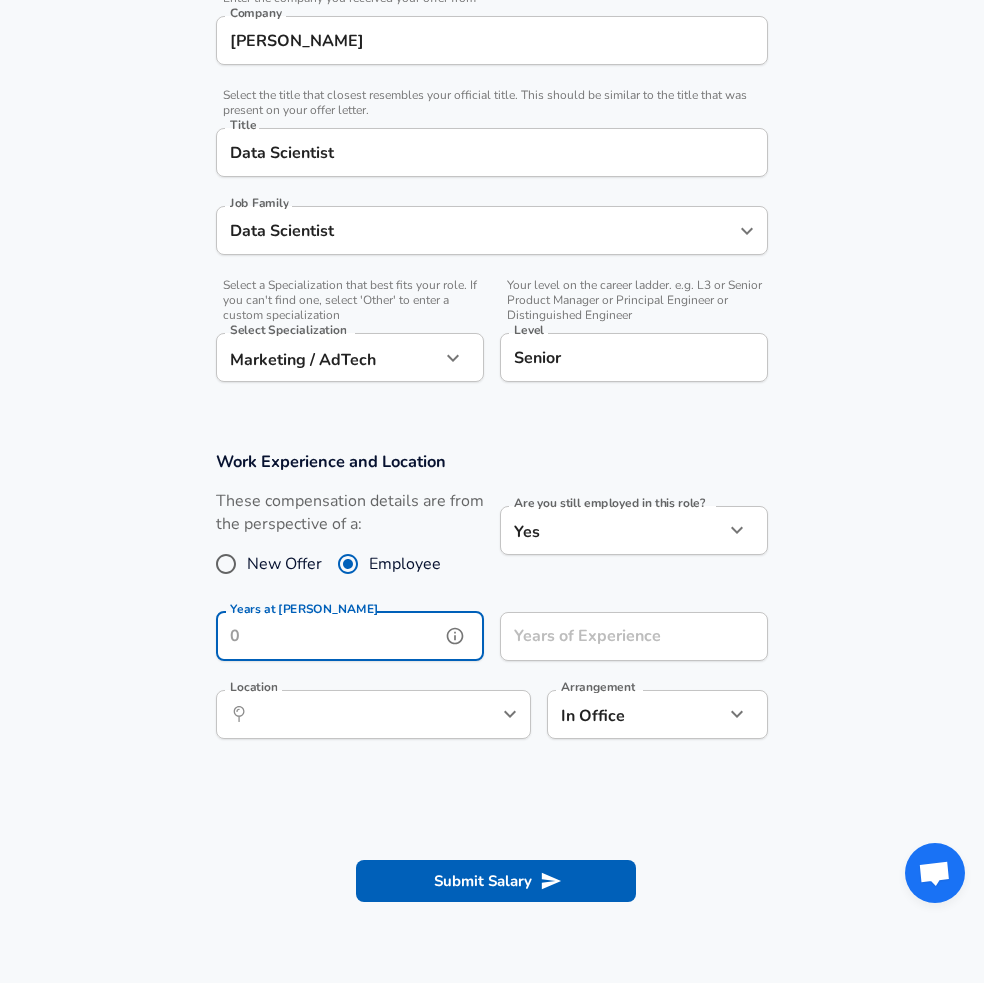 click on "Years at [PERSON_NAME]" at bounding box center [328, 636] 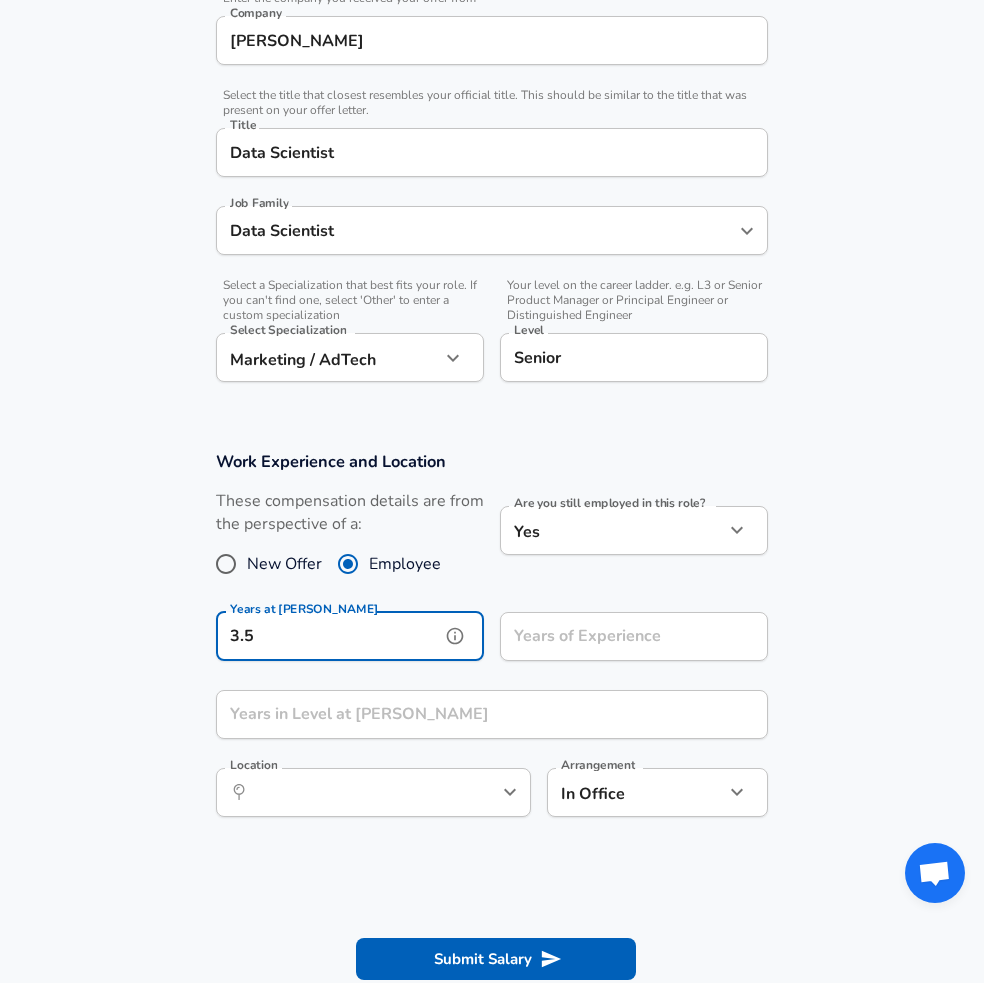 type on "3.5" 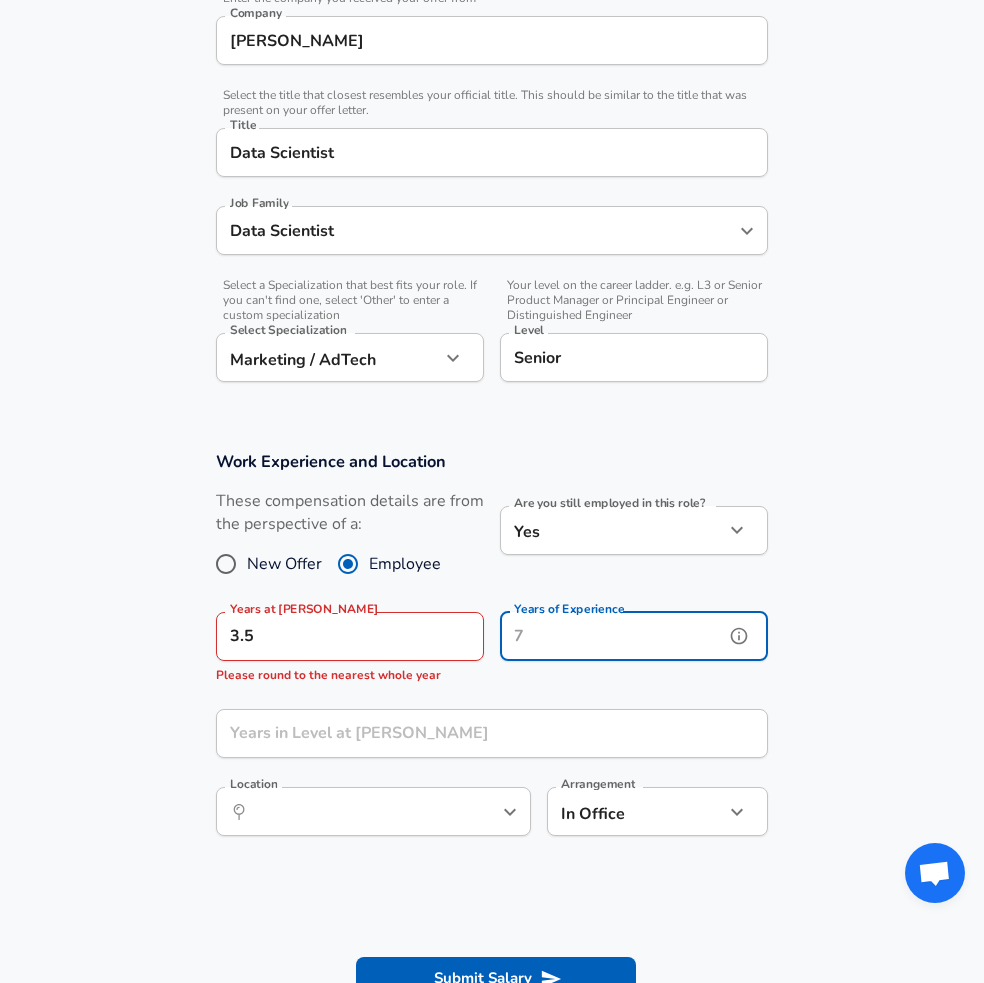 click on "Years of Experience" at bounding box center [612, 636] 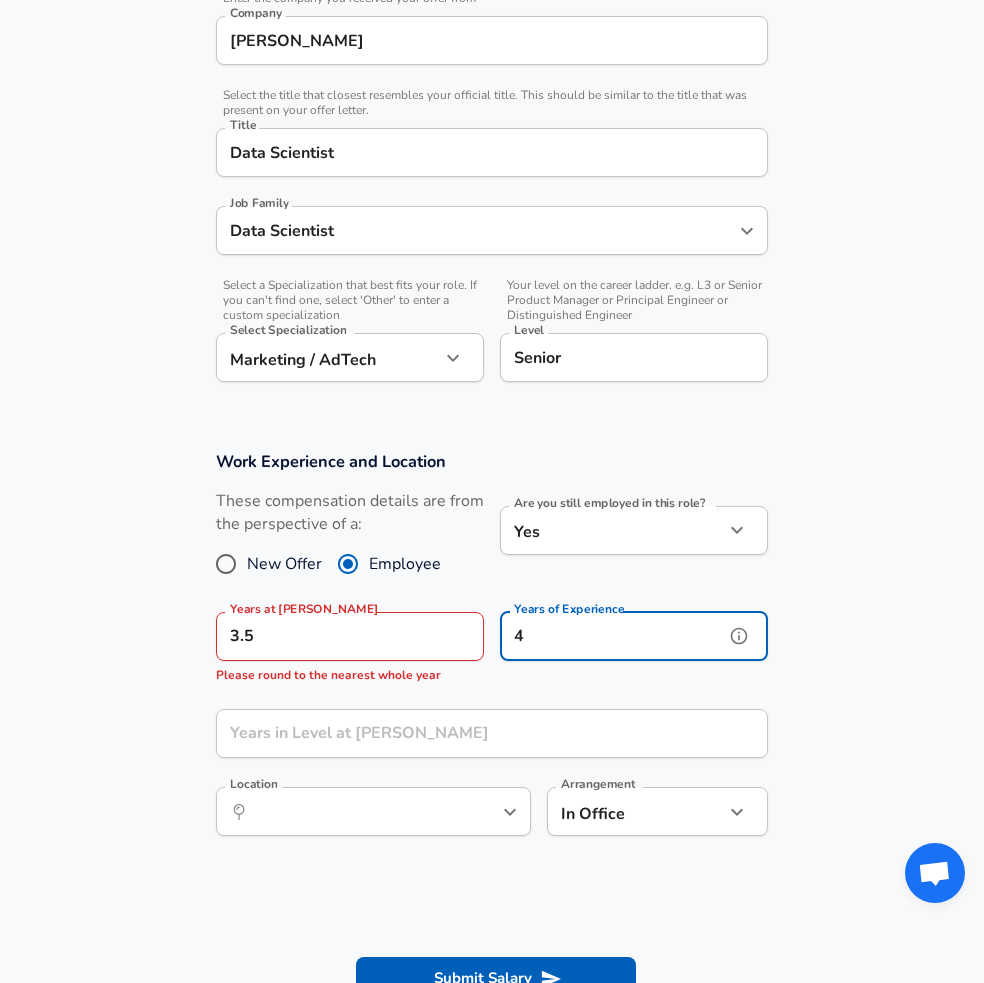 scroll, scrollTop: 662, scrollLeft: 0, axis: vertical 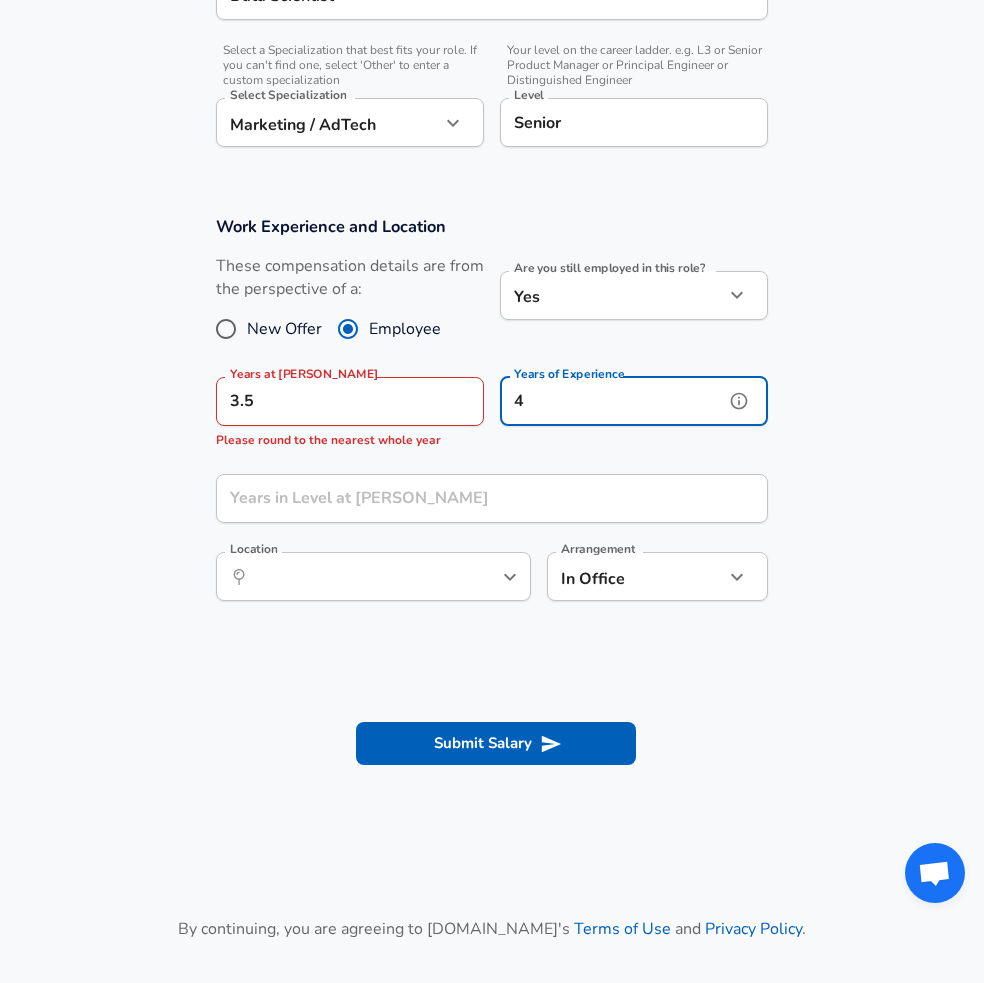 type on "4" 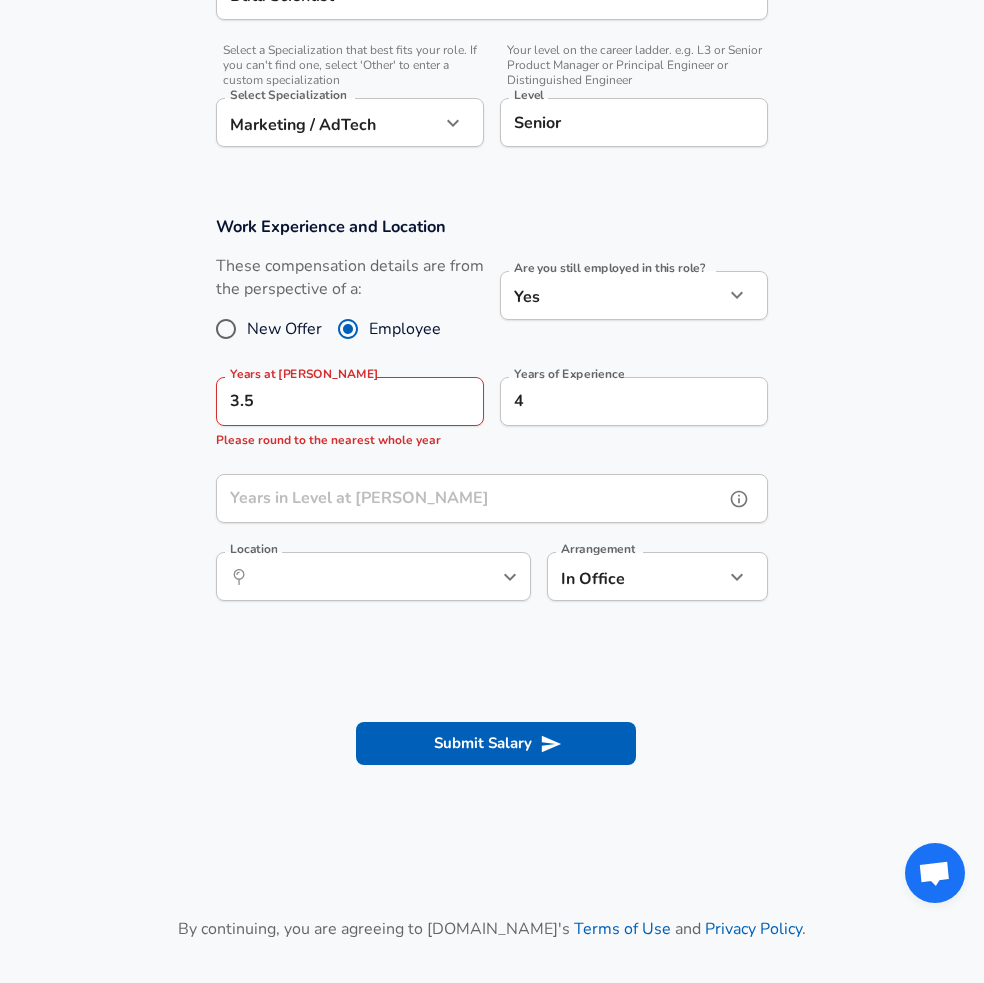 click on "Years in Level at [PERSON_NAME]" at bounding box center [470, 498] 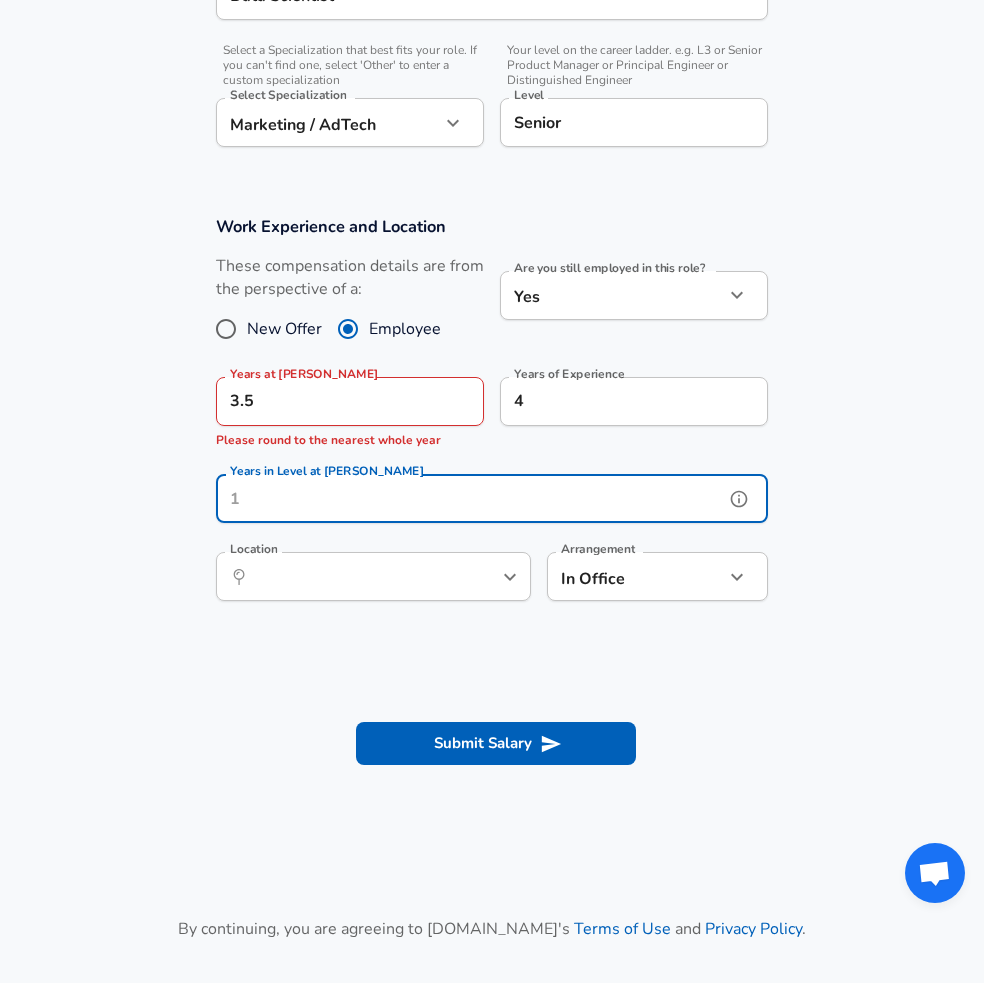 click at bounding box center (739, 499) 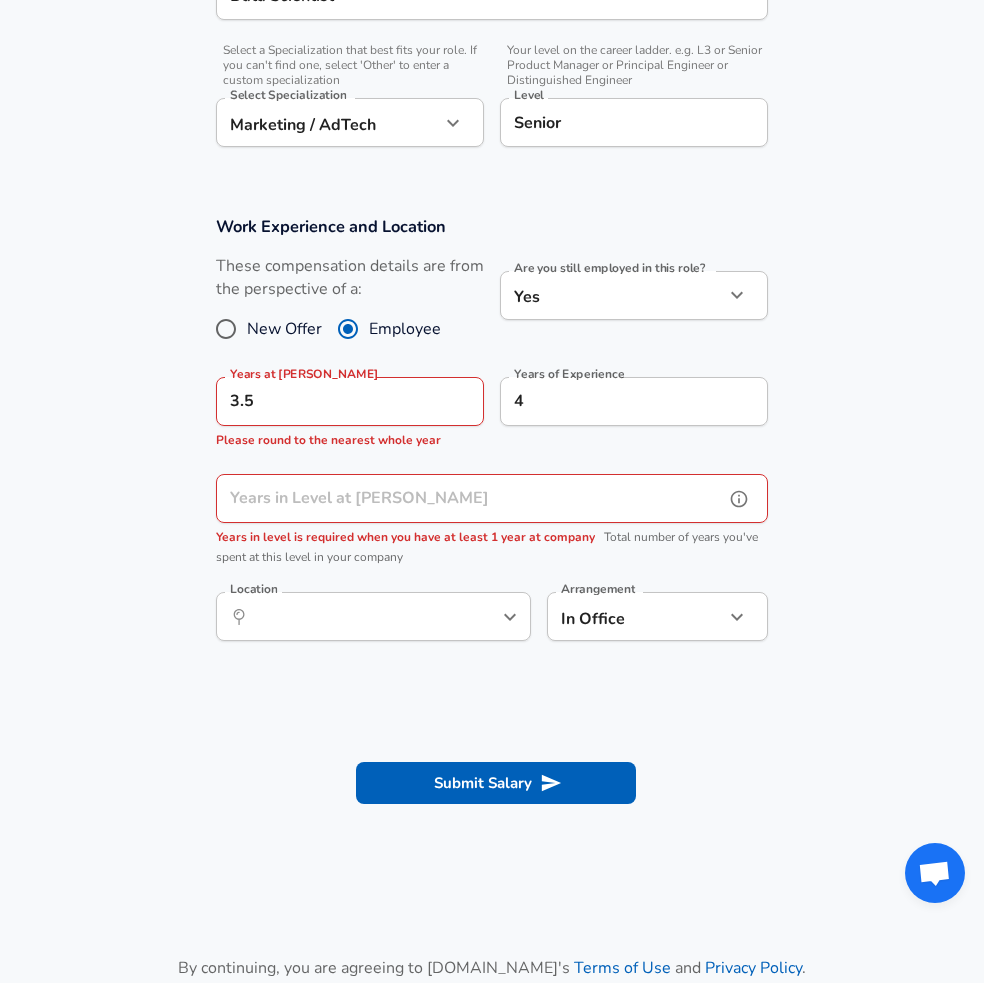 click on "Years in Level at [PERSON_NAME]" at bounding box center [470, 498] 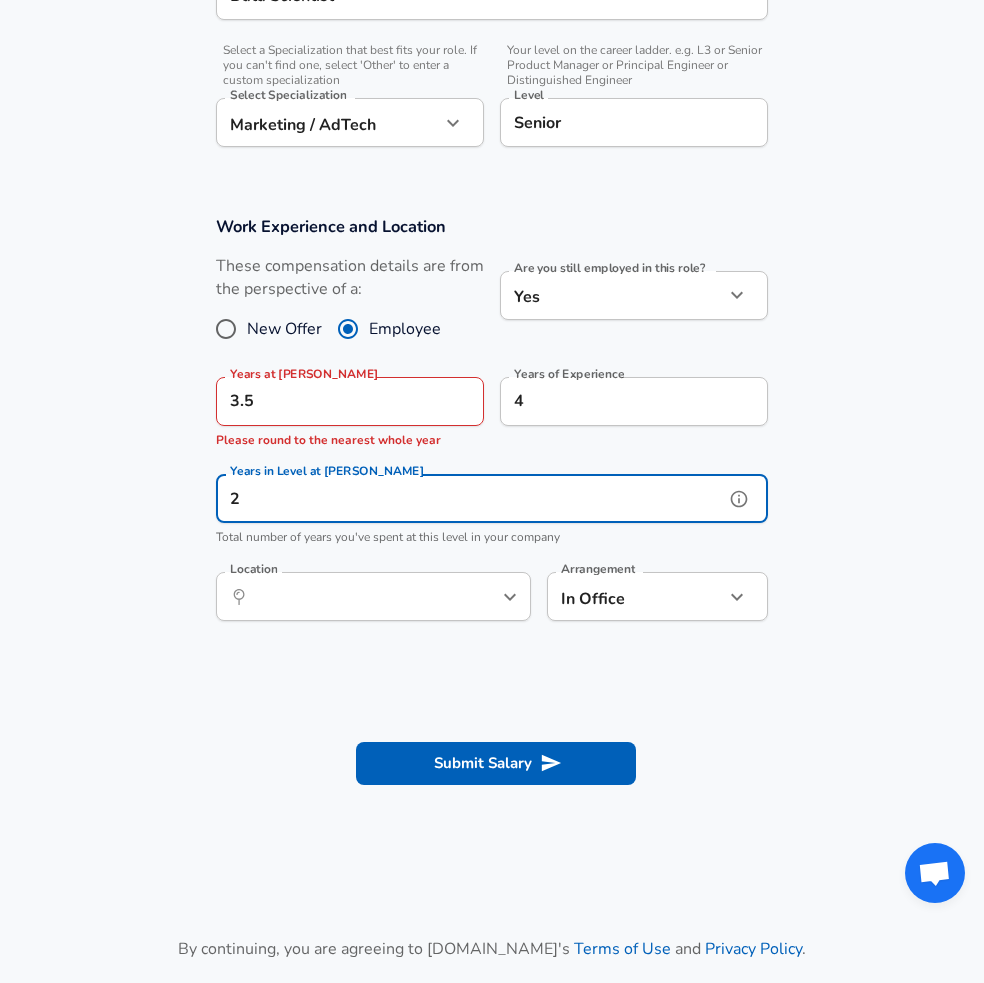 type on "2" 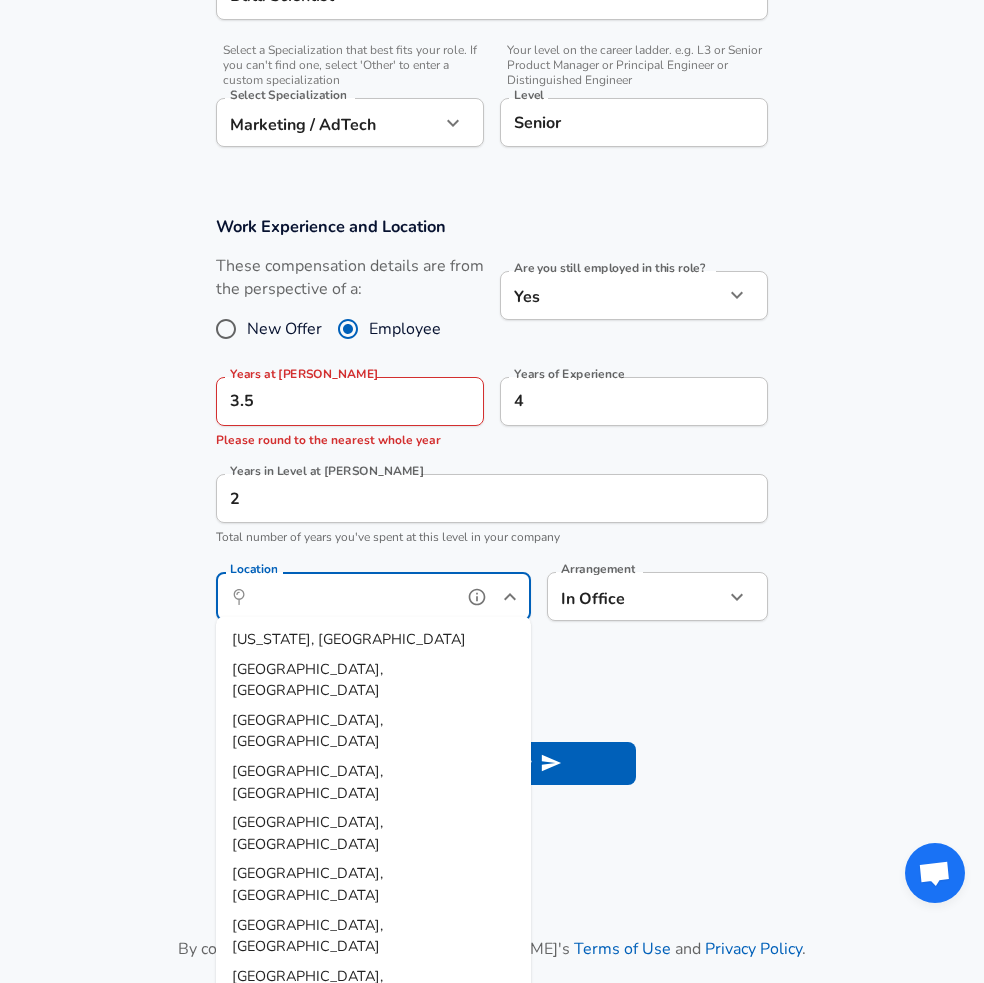 click on "Location" at bounding box center (351, 596) 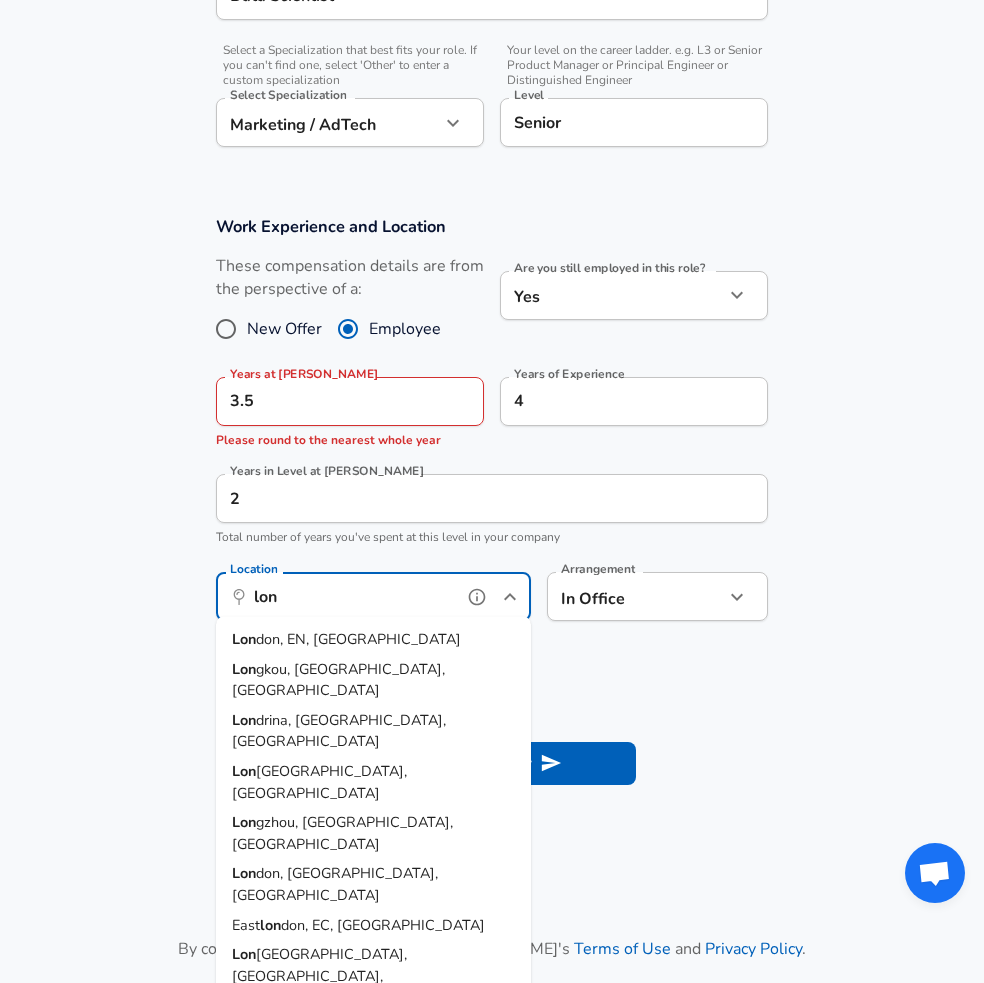 click on "don, EN, [GEOGRAPHIC_DATA]" at bounding box center (358, 639) 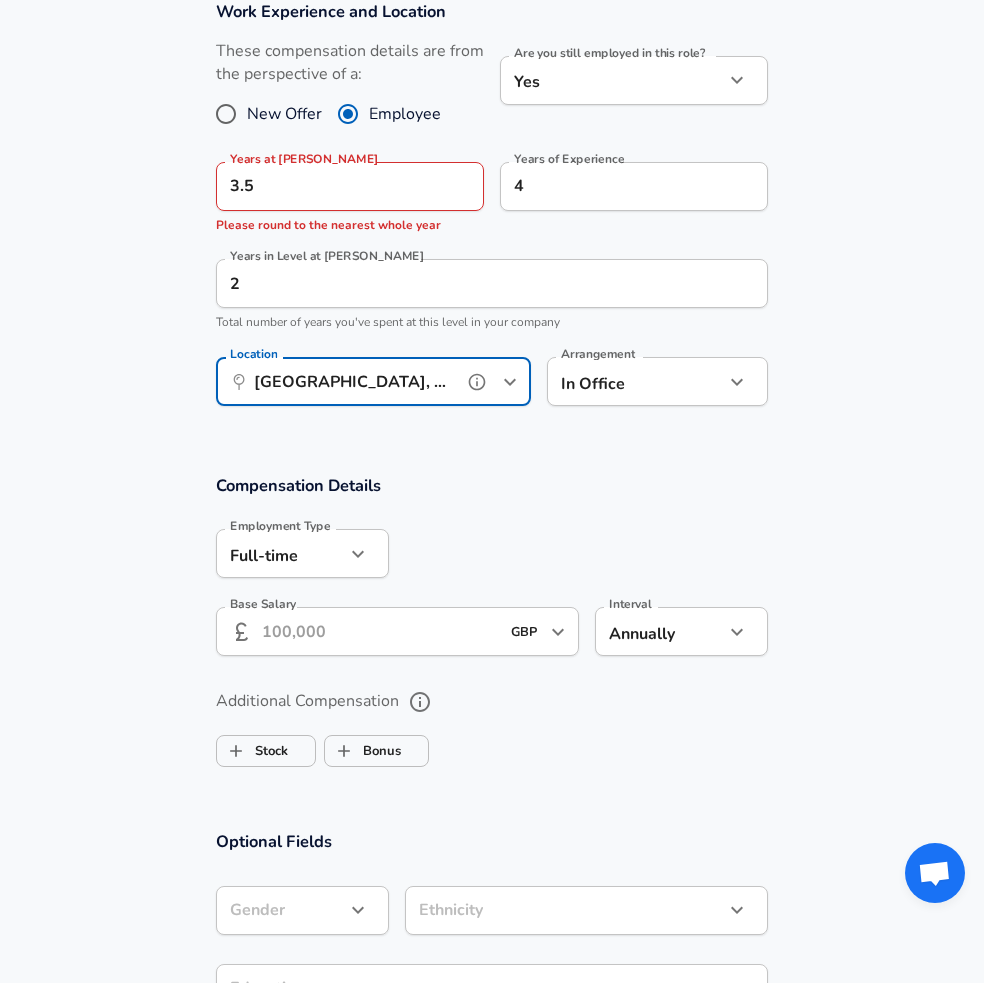 scroll, scrollTop: 879, scrollLeft: 0, axis: vertical 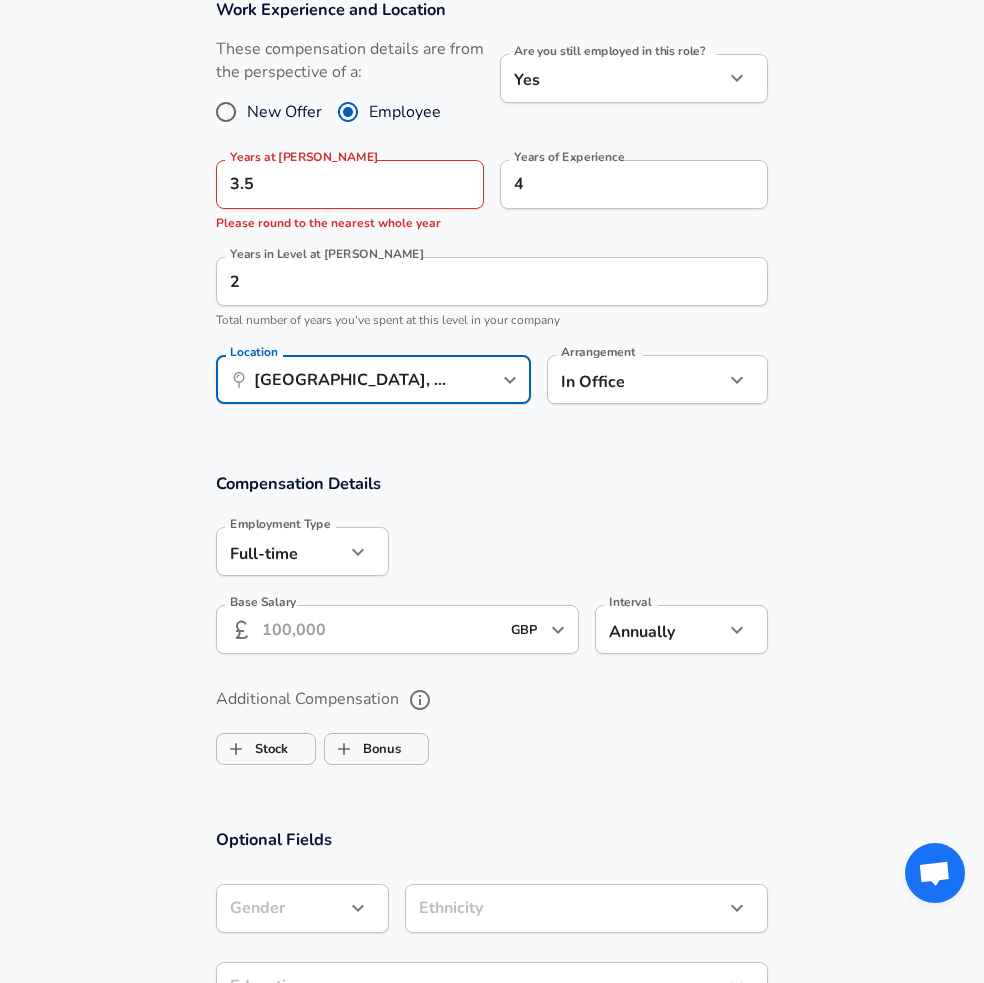 click on "Base Salary" at bounding box center [380, 629] 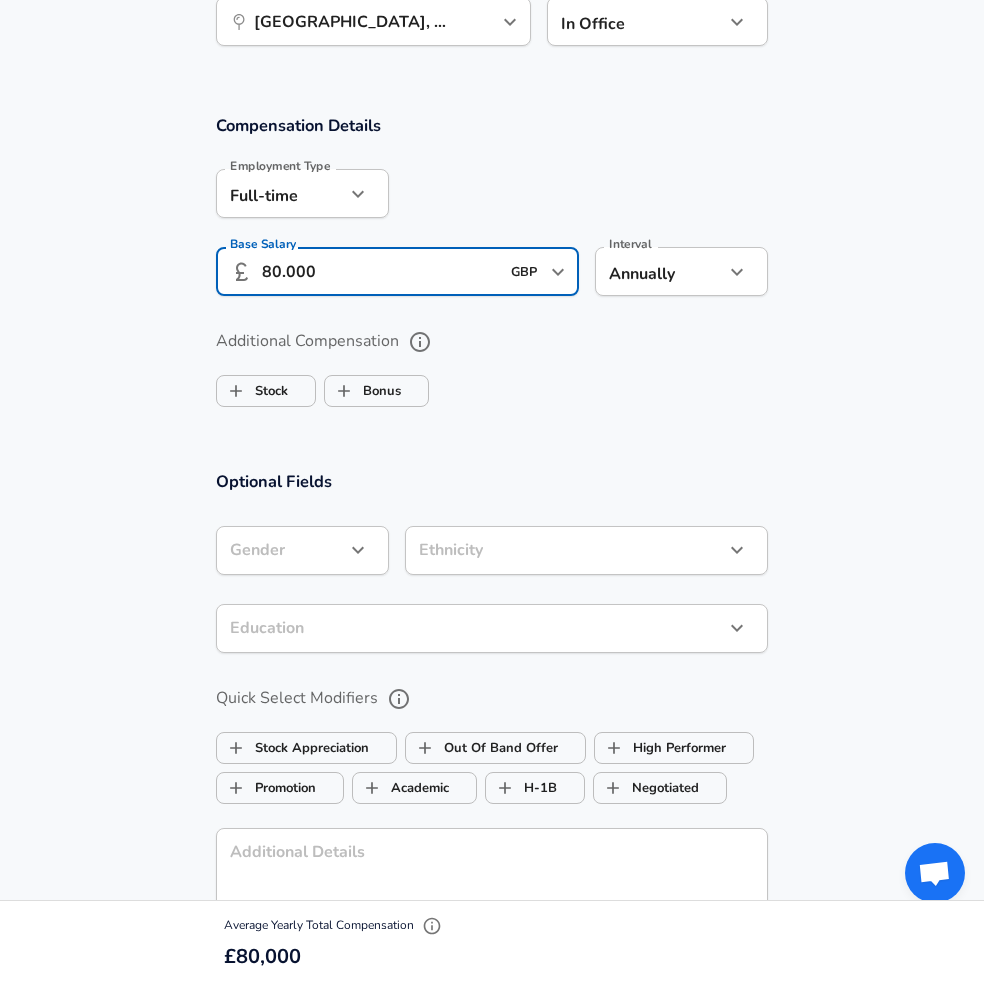 scroll, scrollTop: 1262, scrollLeft: 0, axis: vertical 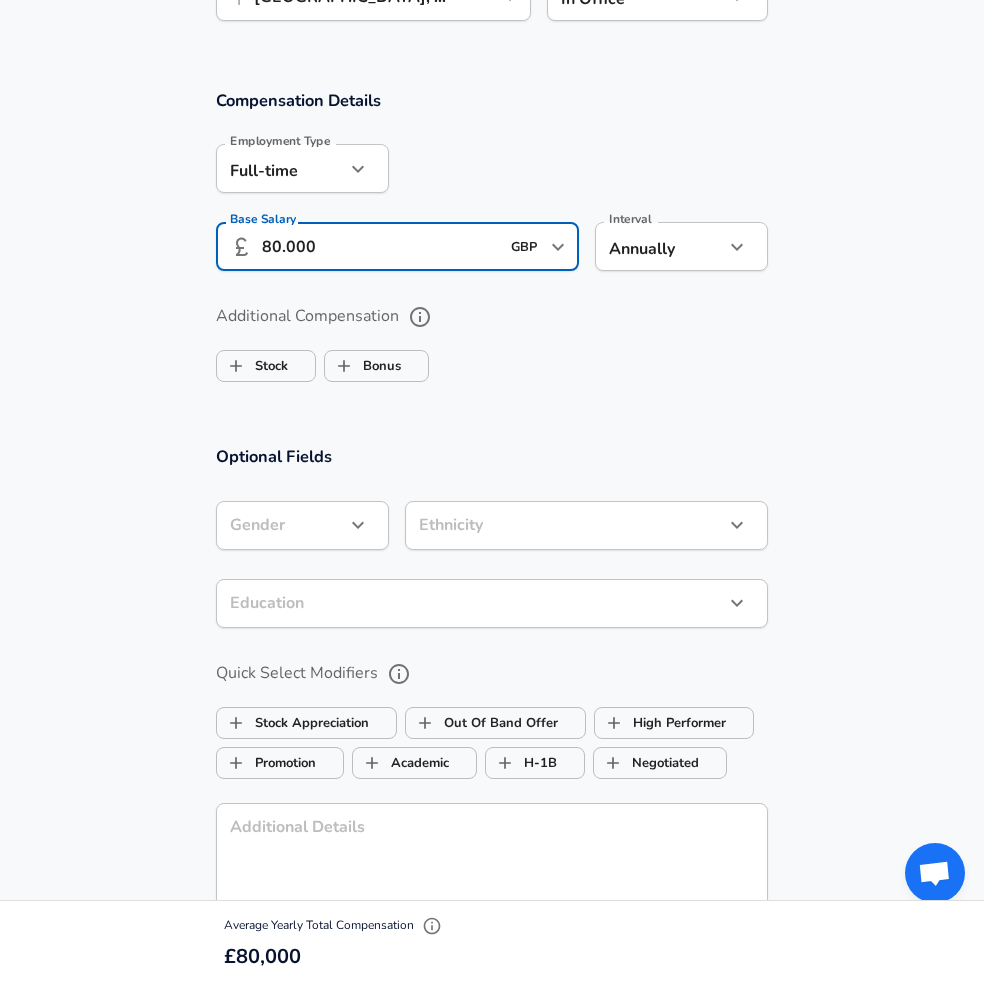 type on "80.000" 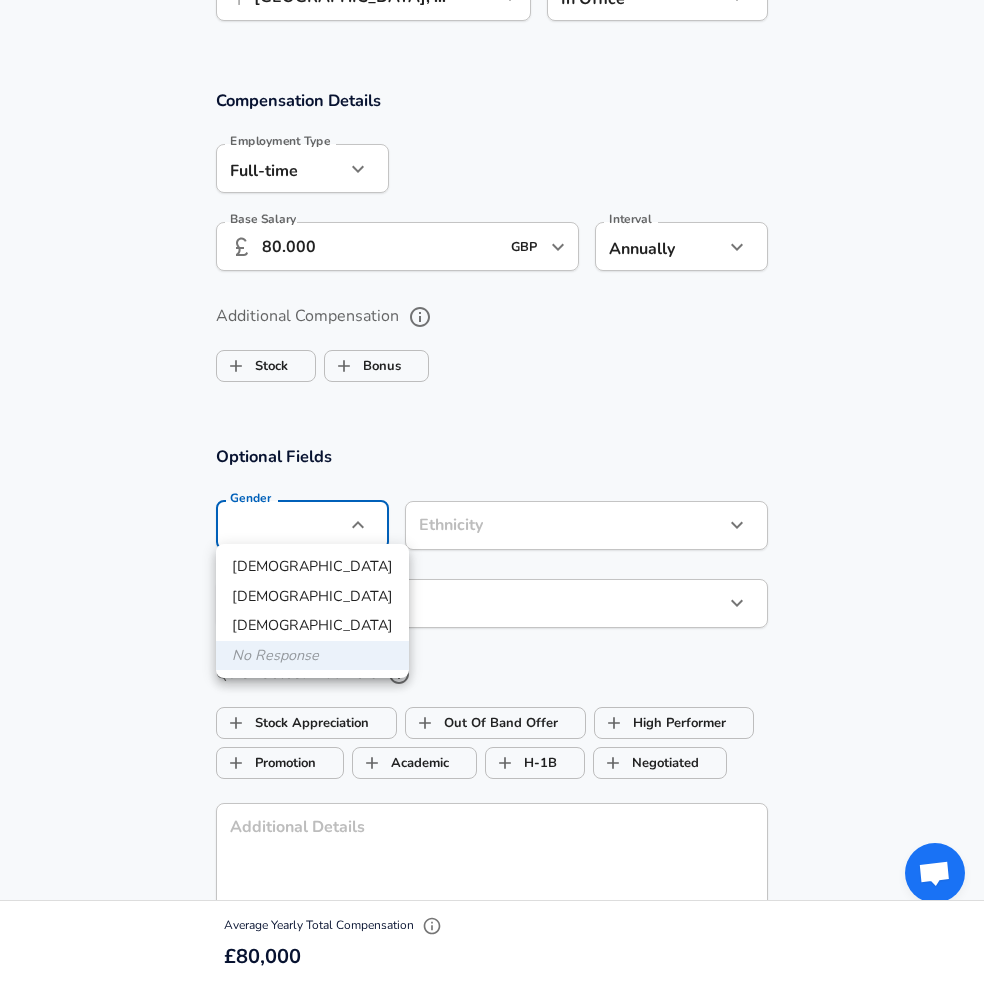 click at bounding box center [492, 491] 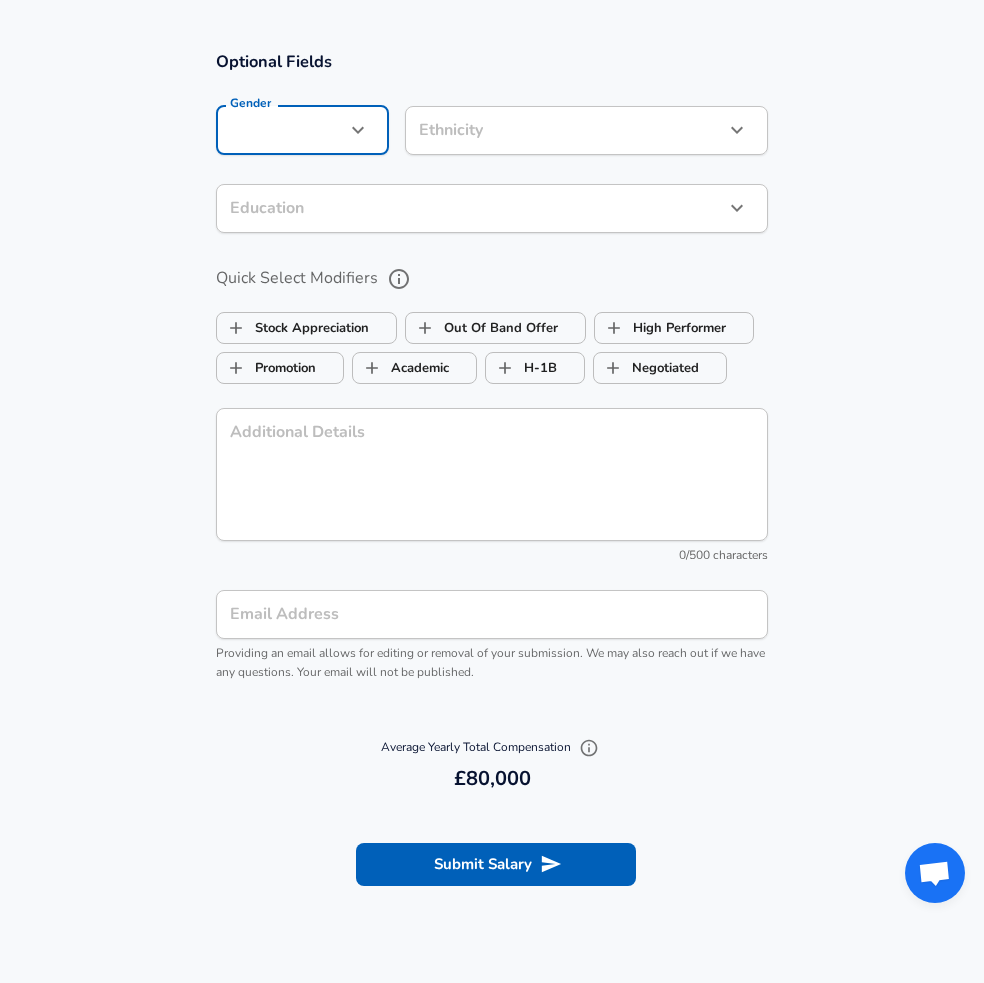 scroll, scrollTop: 1669, scrollLeft: 0, axis: vertical 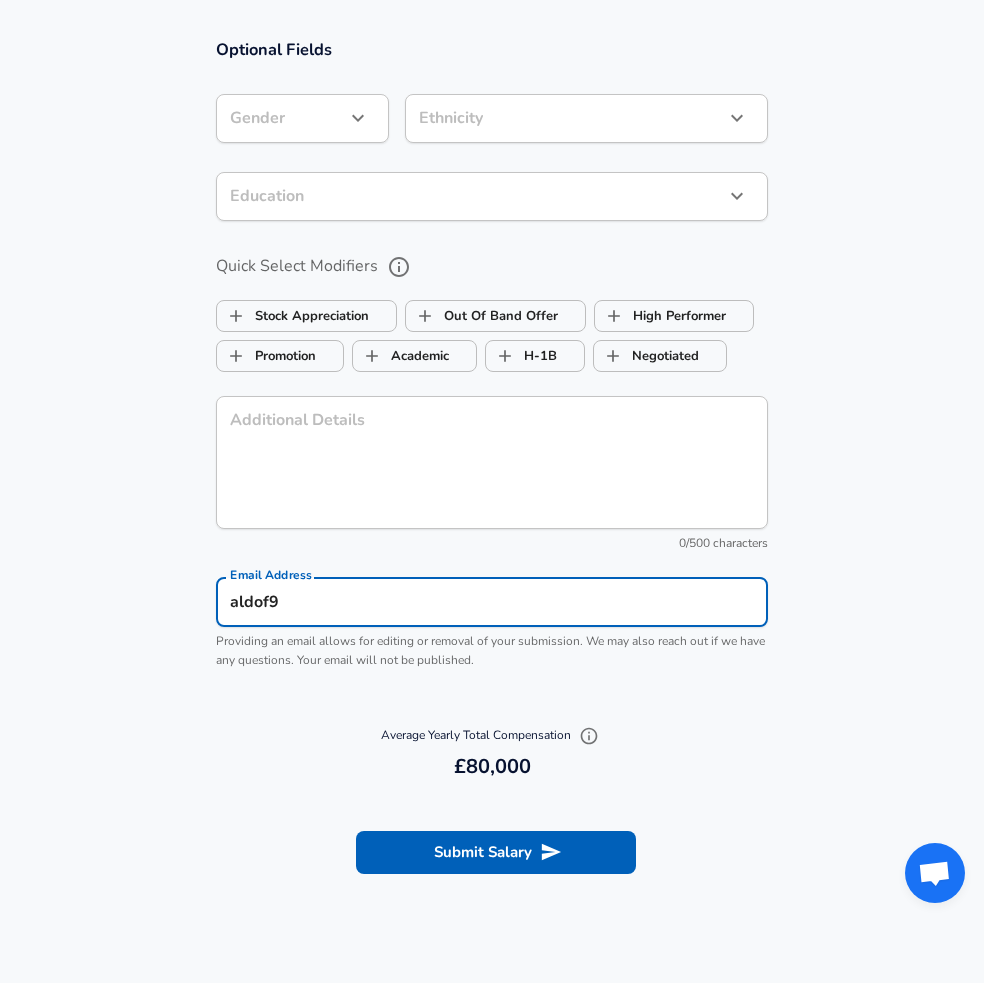 type on "aldof98" 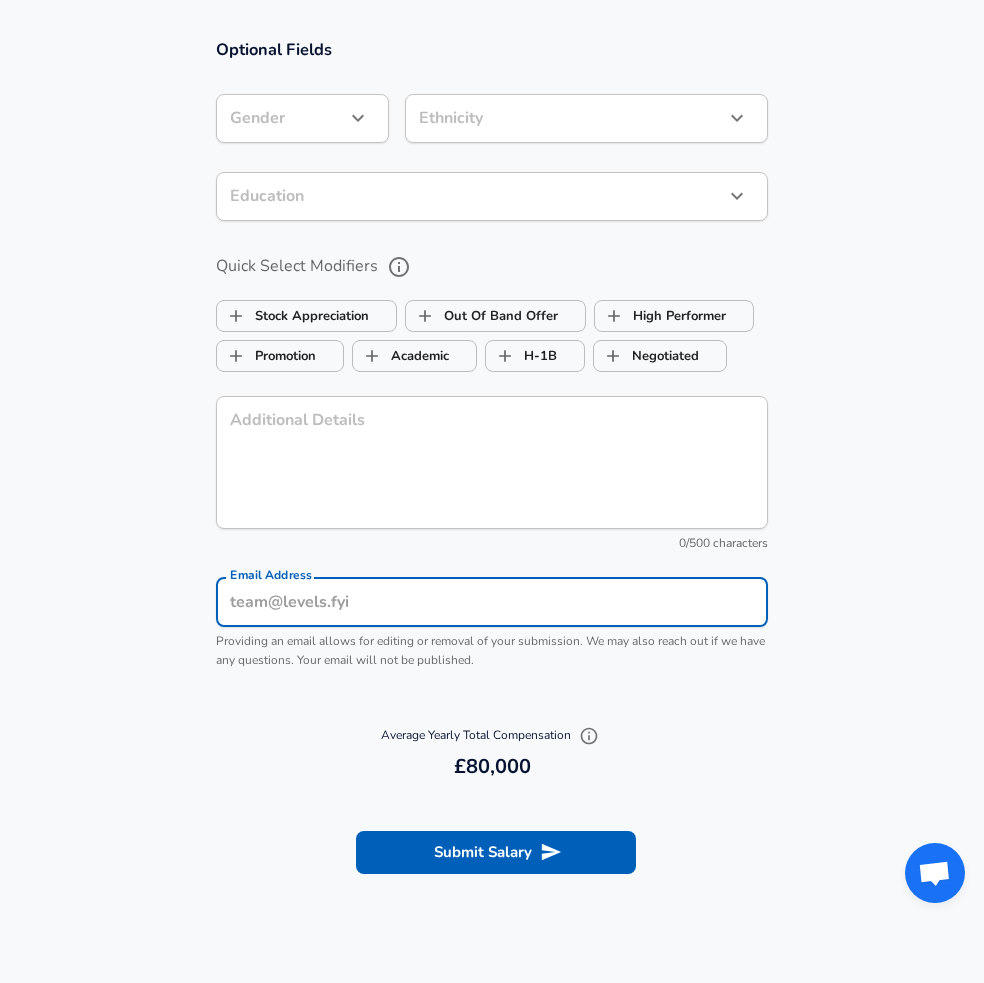 type on "[EMAIL_ADDRESS][DOMAIN_NAME]" 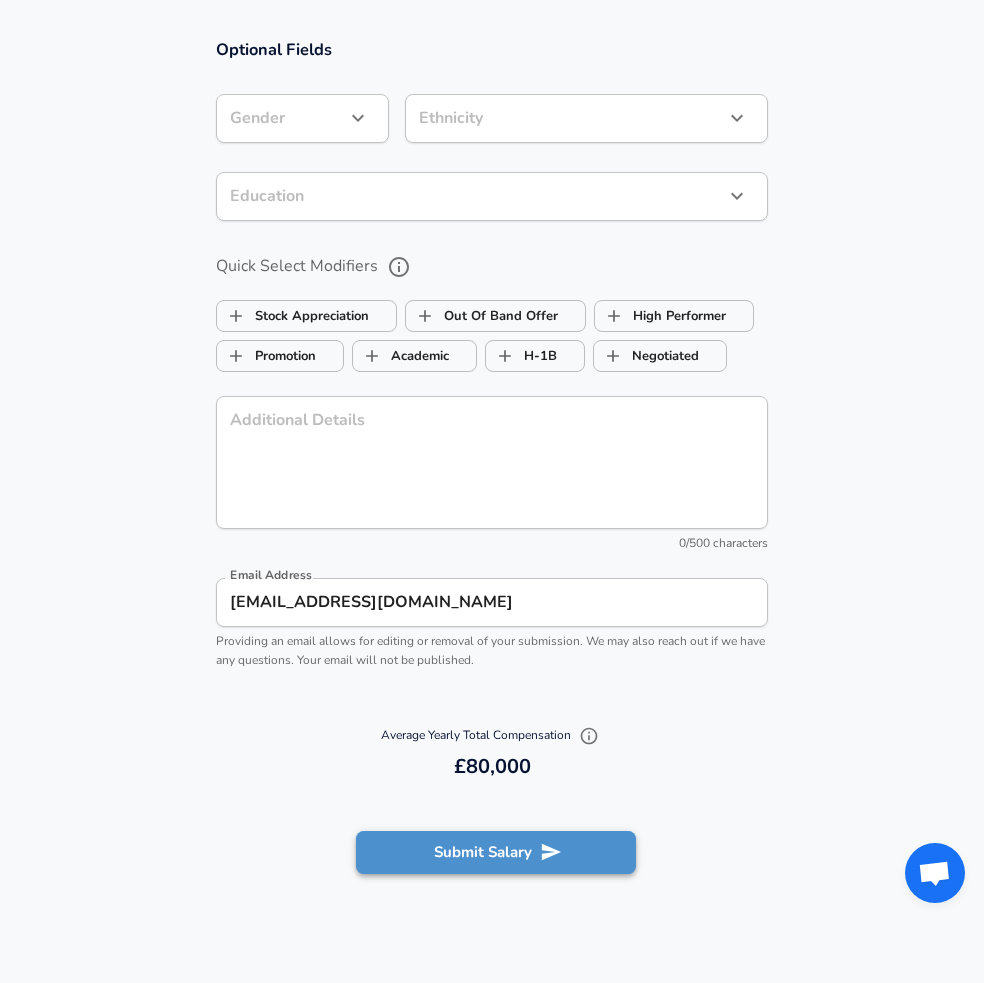 click on "Submit Salary" at bounding box center [496, 852] 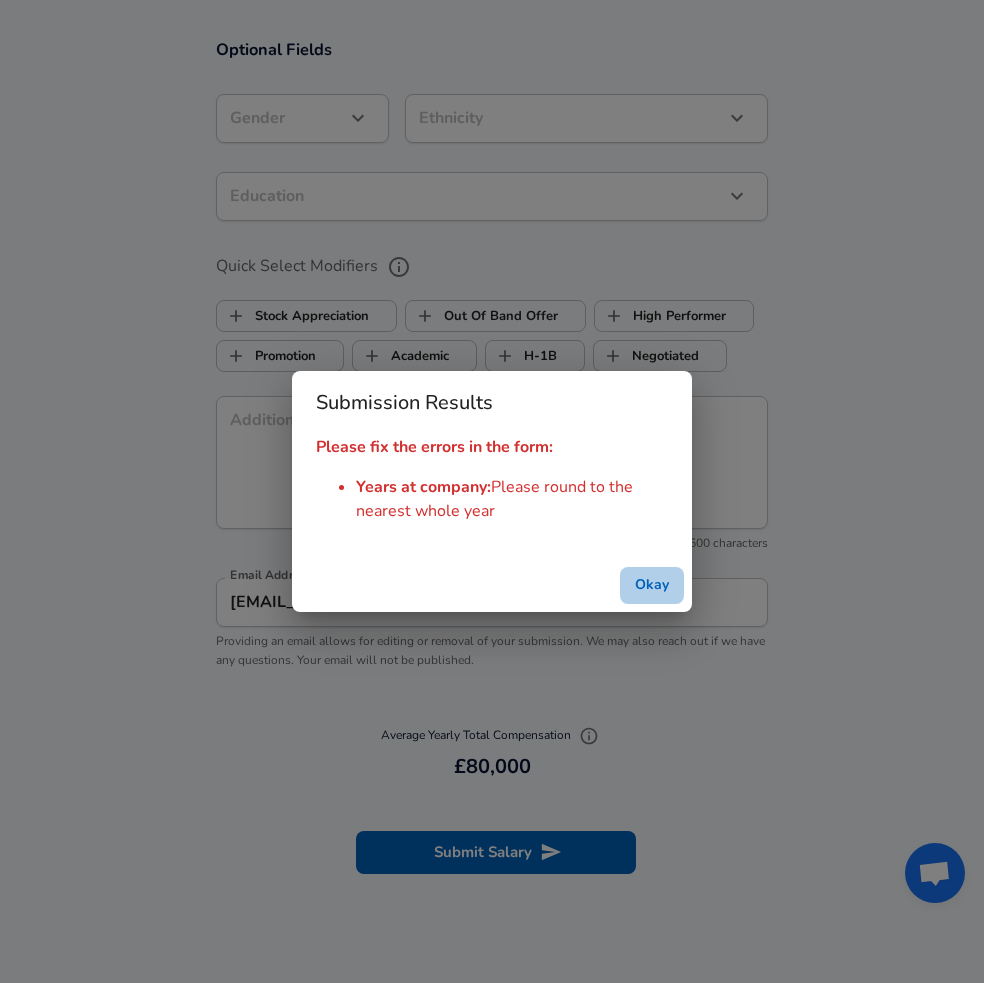 click on "Okay" at bounding box center (652, 585) 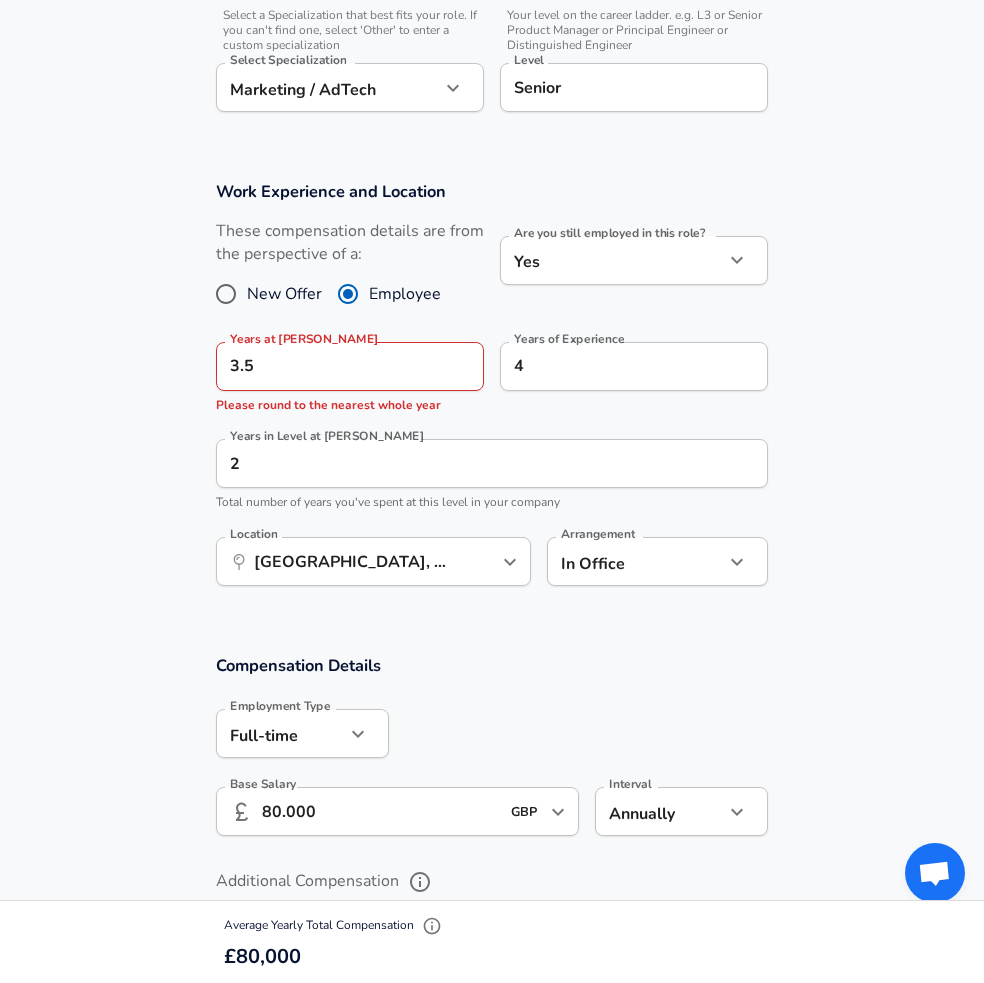 scroll, scrollTop: 697, scrollLeft: 0, axis: vertical 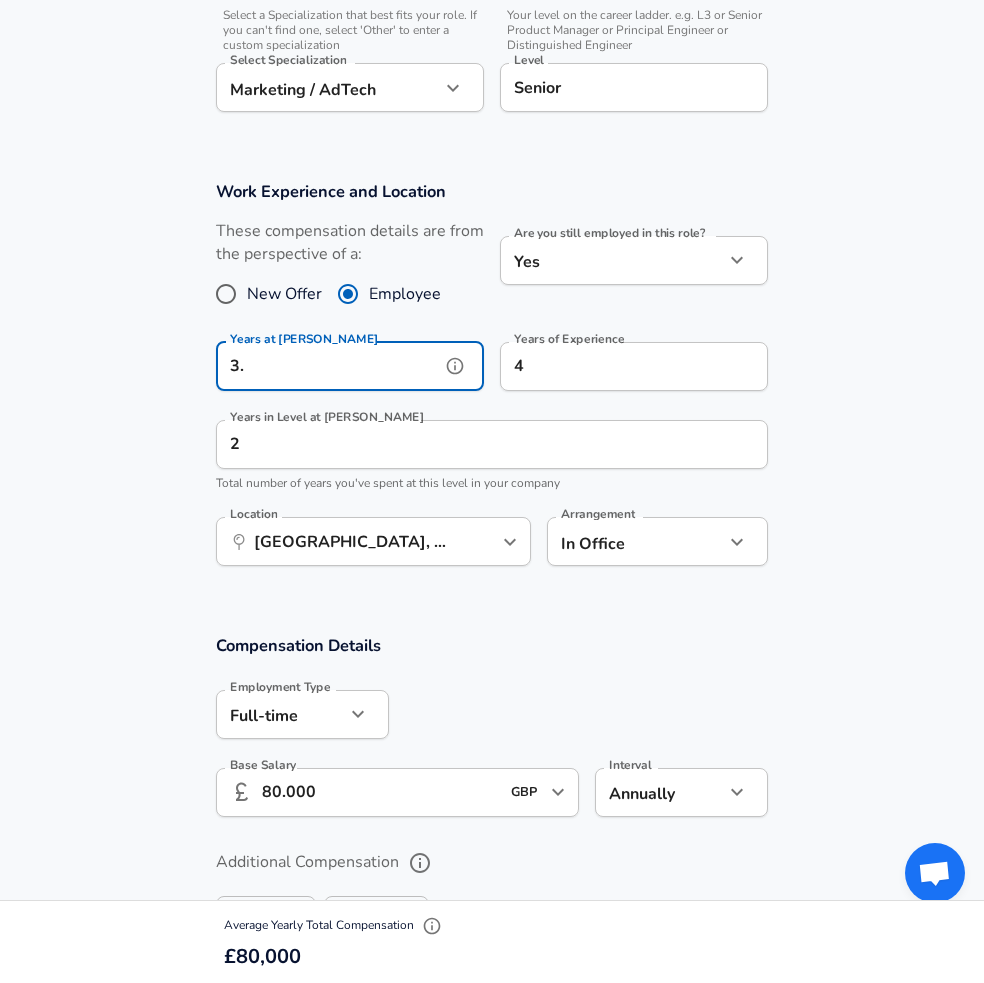 type on "3" 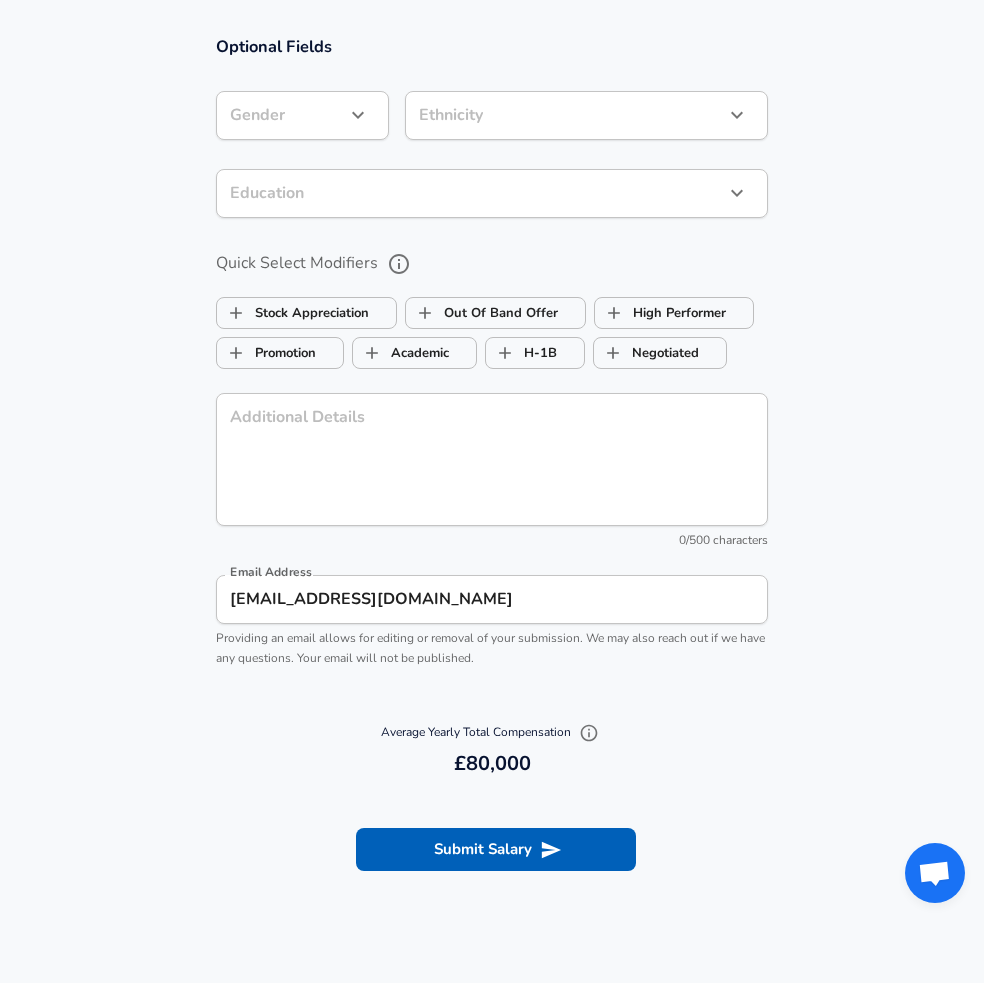 scroll, scrollTop: 1747, scrollLeft: 0, axis: vertical 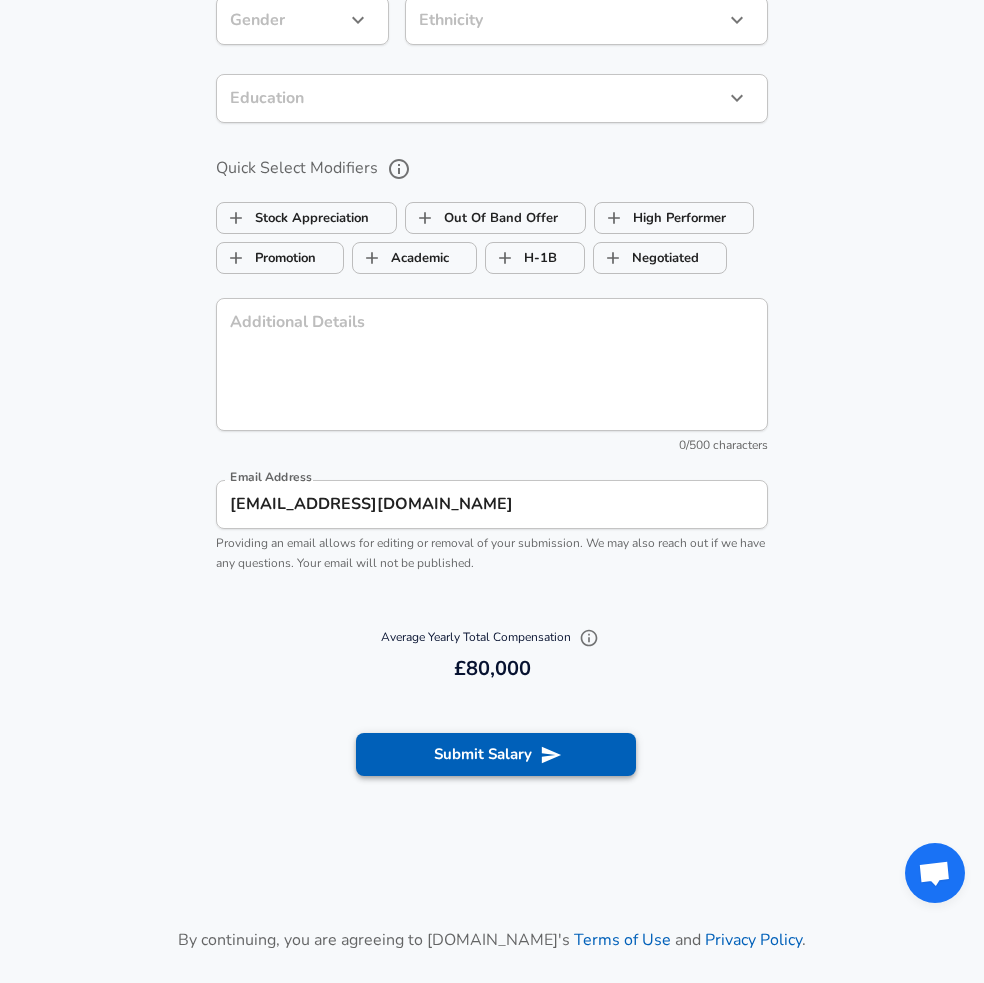 click on "Submit Salary" at bounding box center [496, 754] 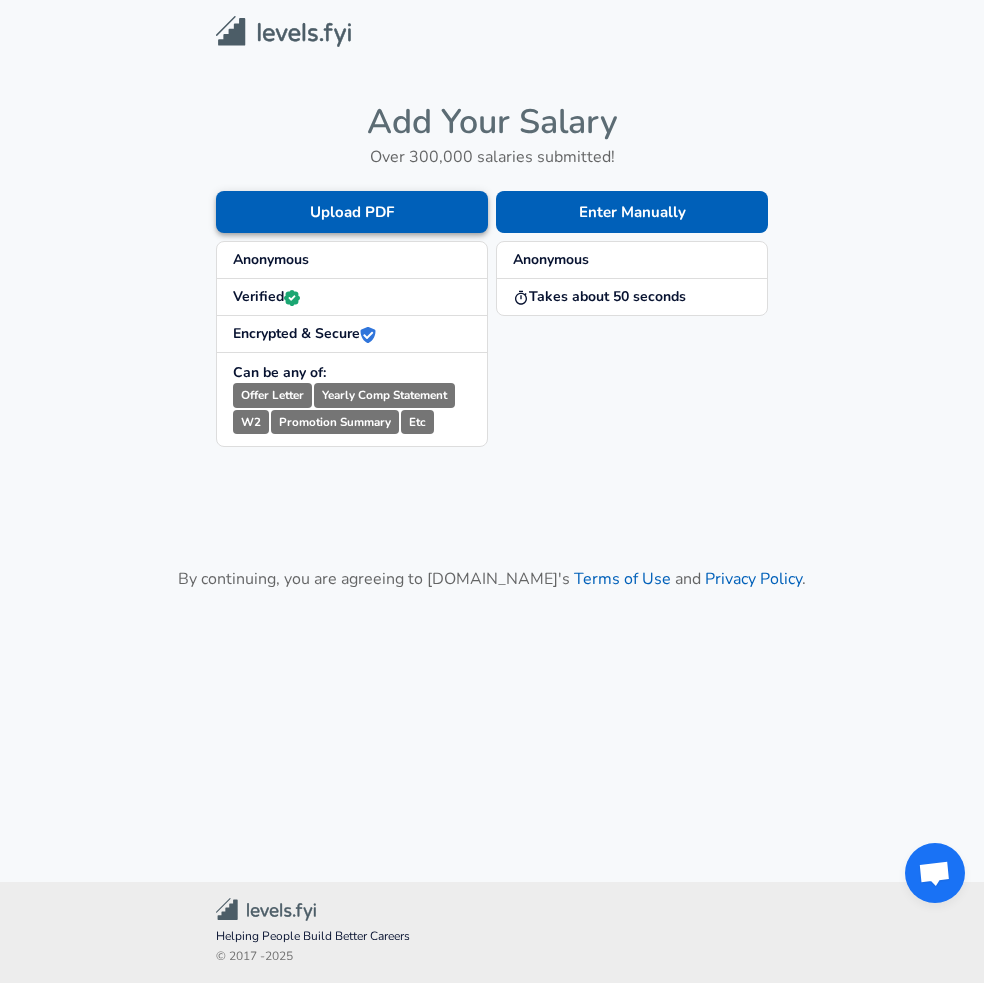 scroll, scrollTop: 0, scrollLeft: 0, axis: both 